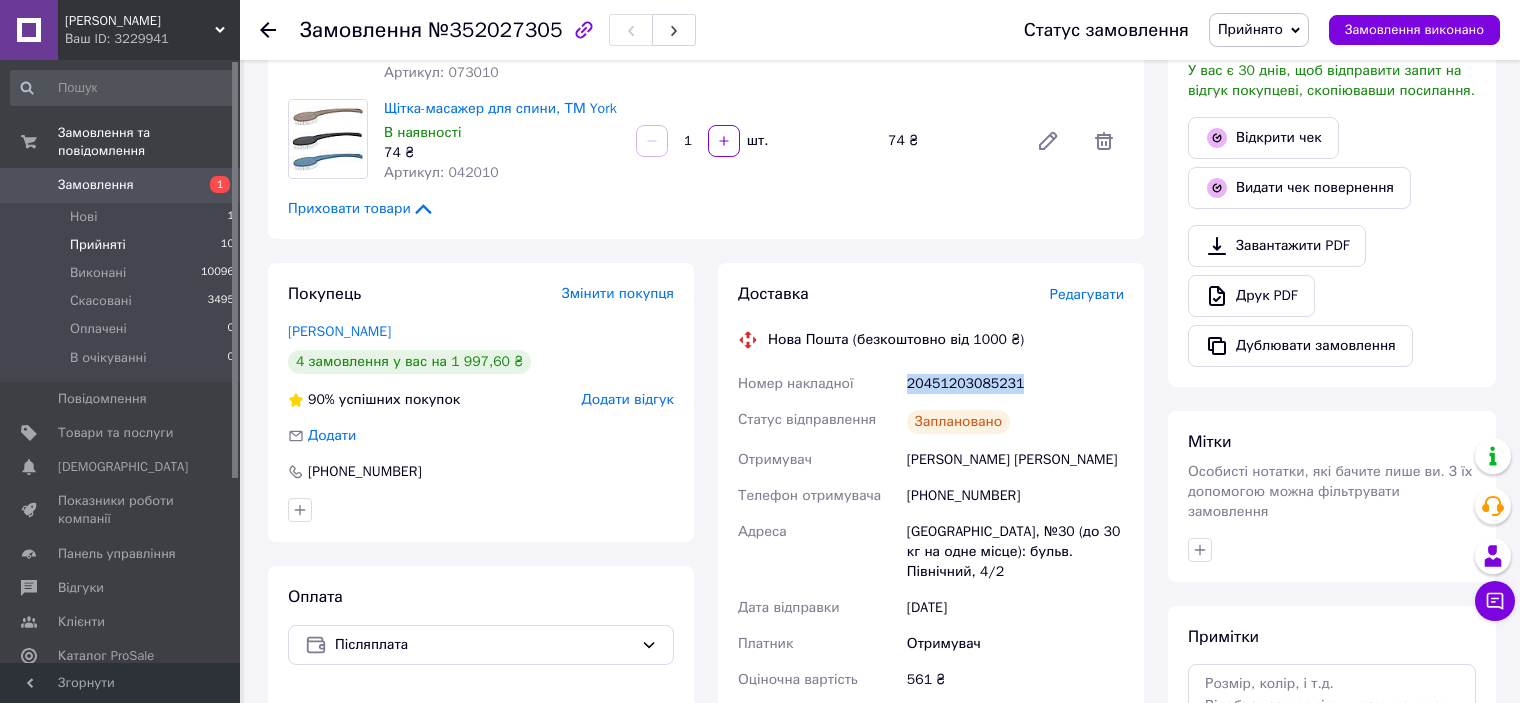 scroll, scrollTop: 0, scrollLeft: 0, axis: both 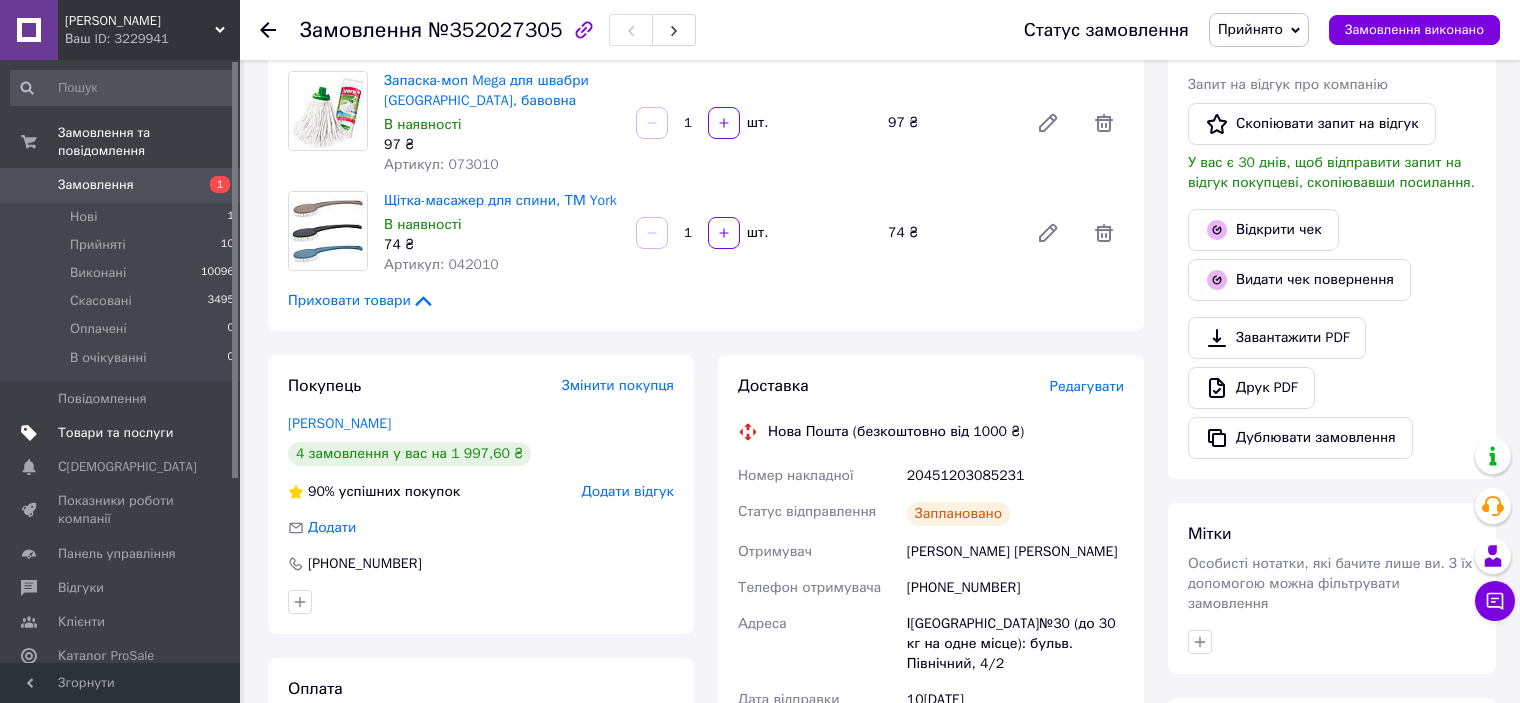 click on "Товари та послуги" at bounding box center (115, 433) 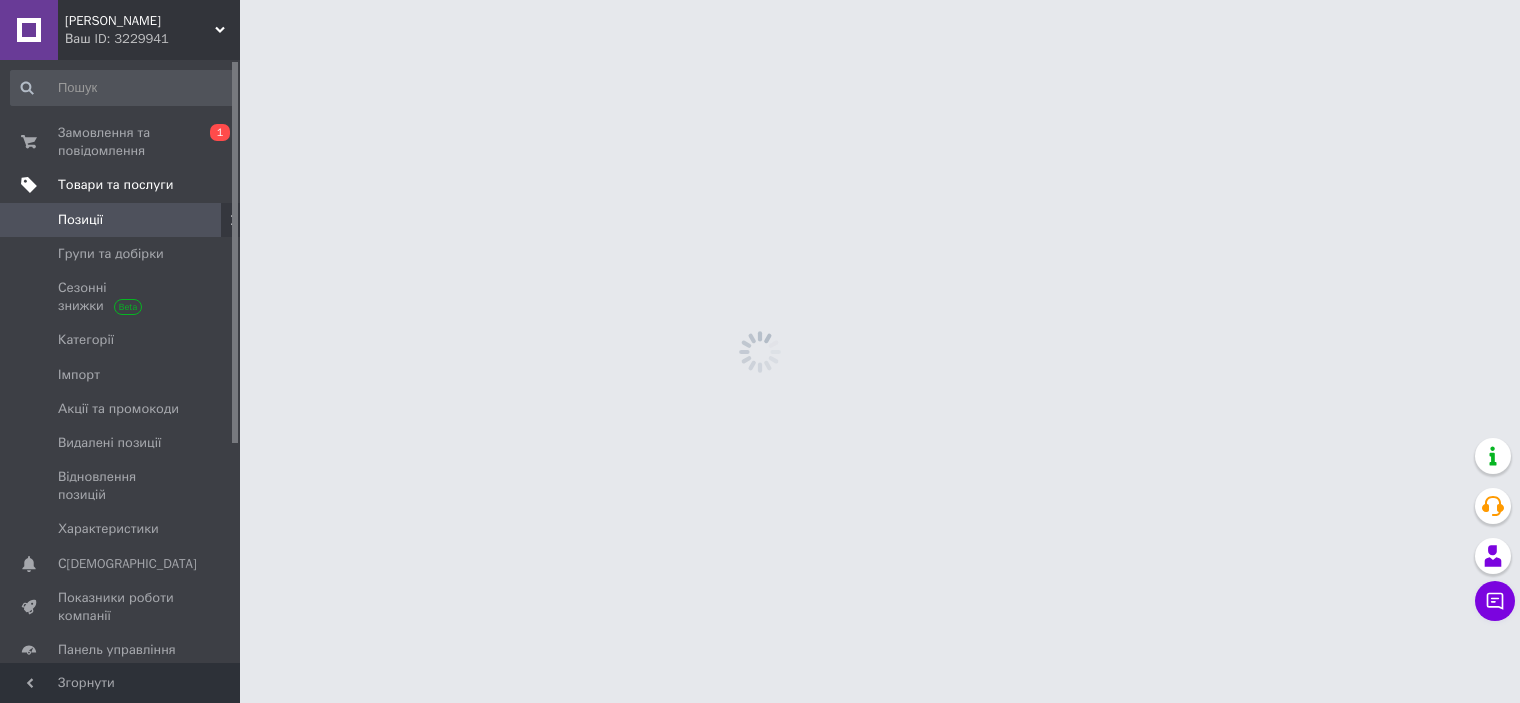 scroll, scrollTop: 0, scrollLeft: 0, axis: both 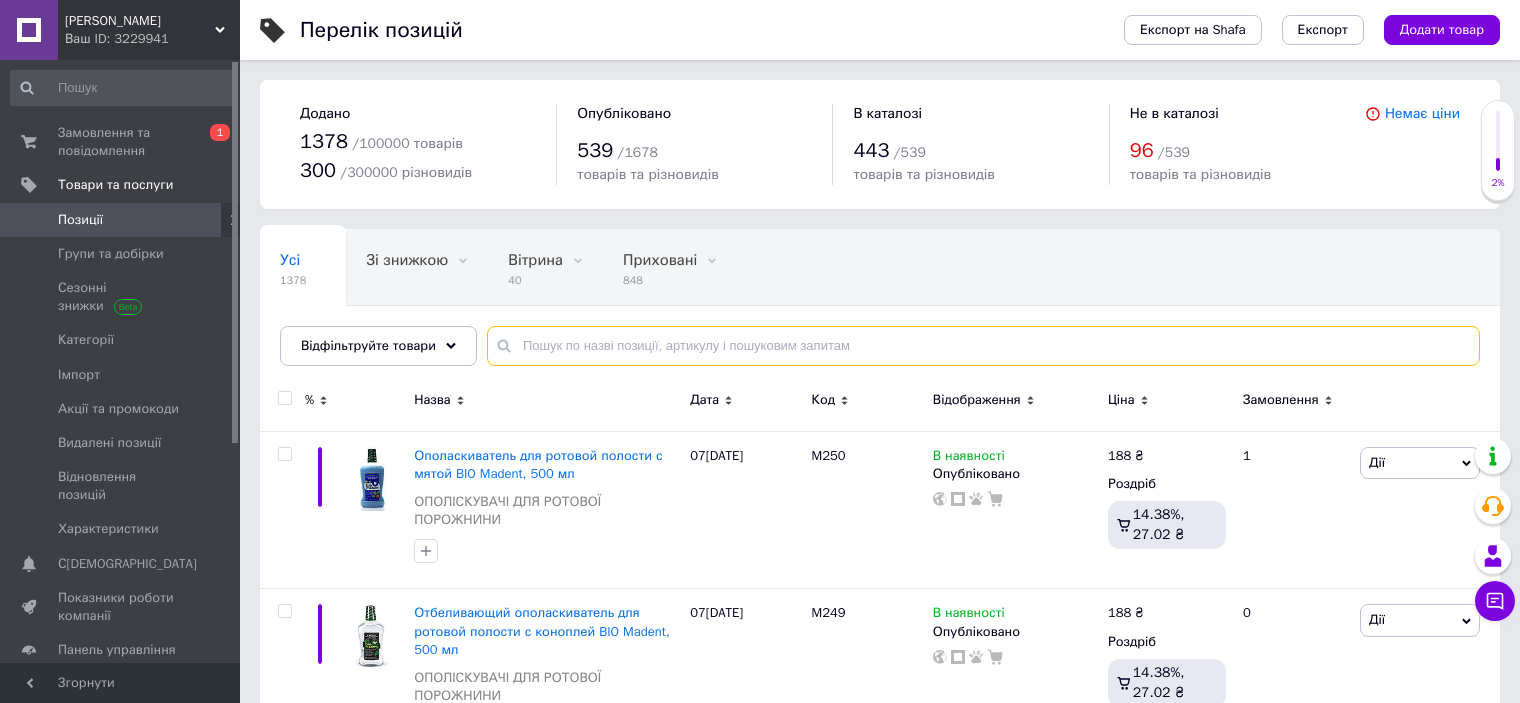 click at bounding box center [983, 346] 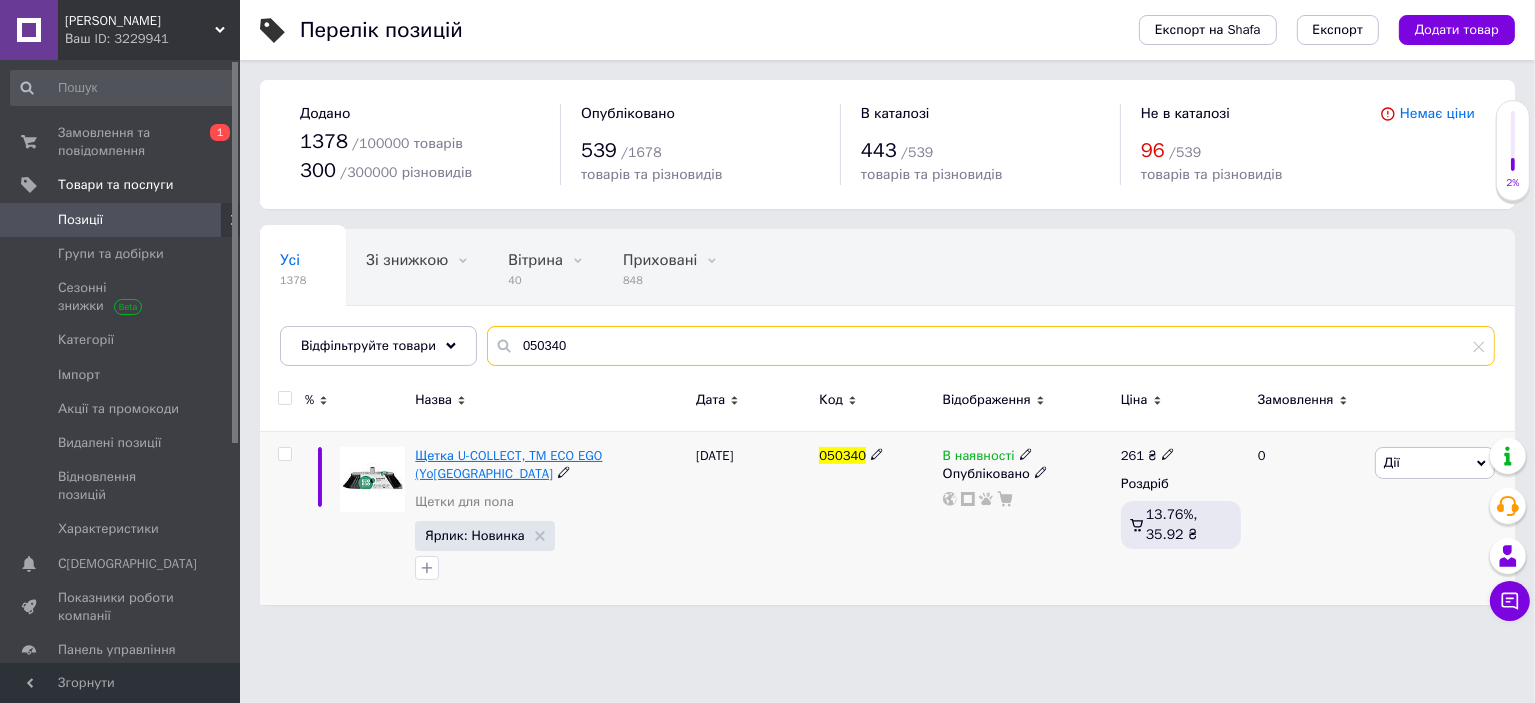 type on "050340" 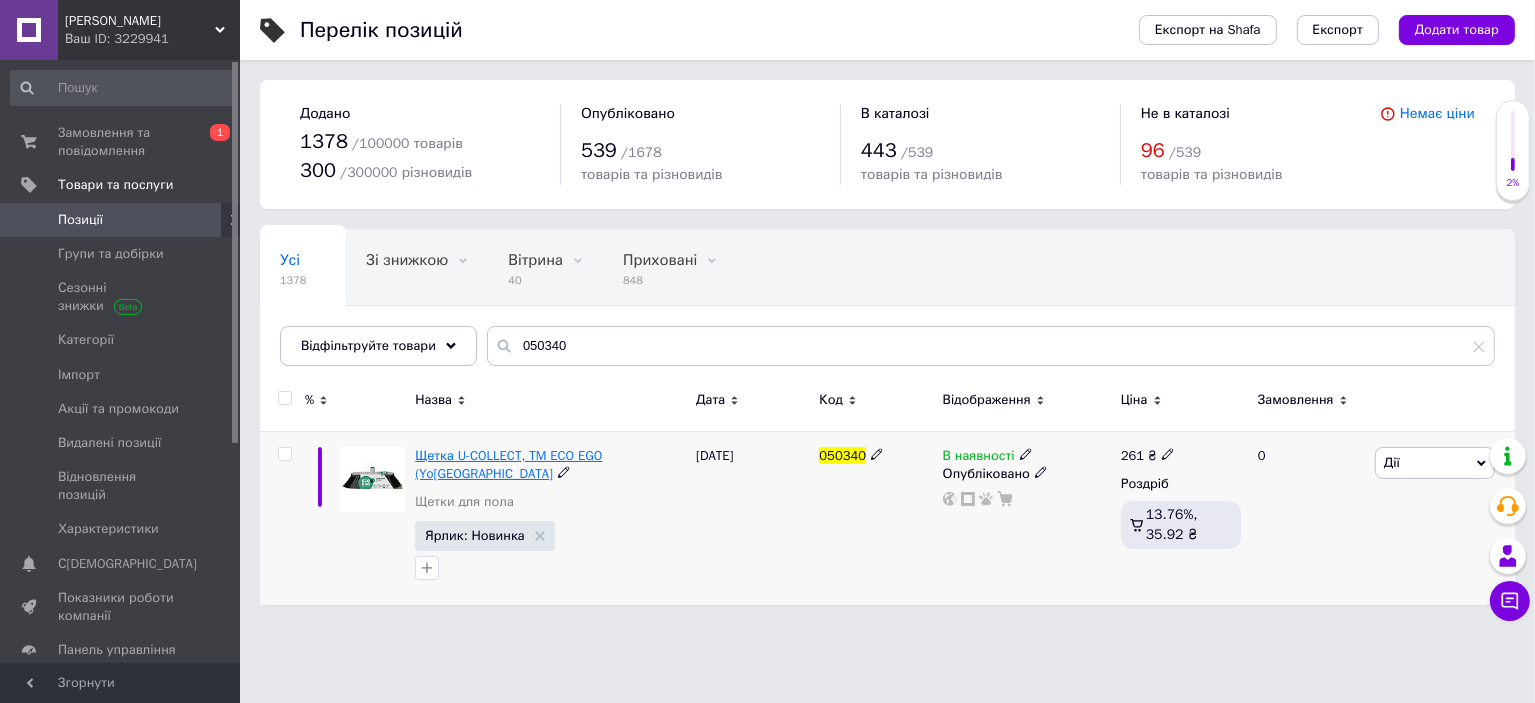 click on "Щетка U-COLLECT, TM ECO EGO (Yo[GEOGRAPHIC_DATA]" at bounding box center (508, 464) 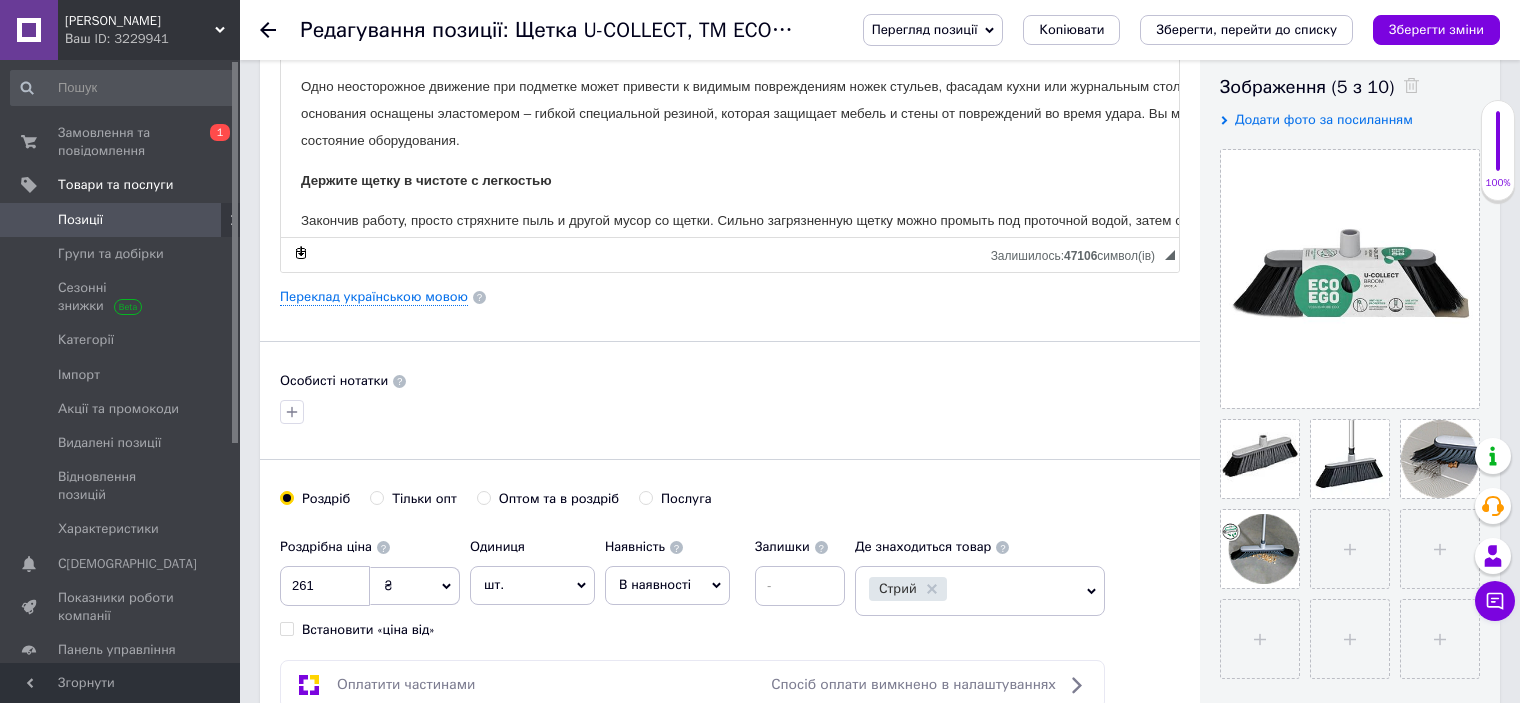 scroll, scrollTop: 500, scrollLeft: 0, axis: vertical 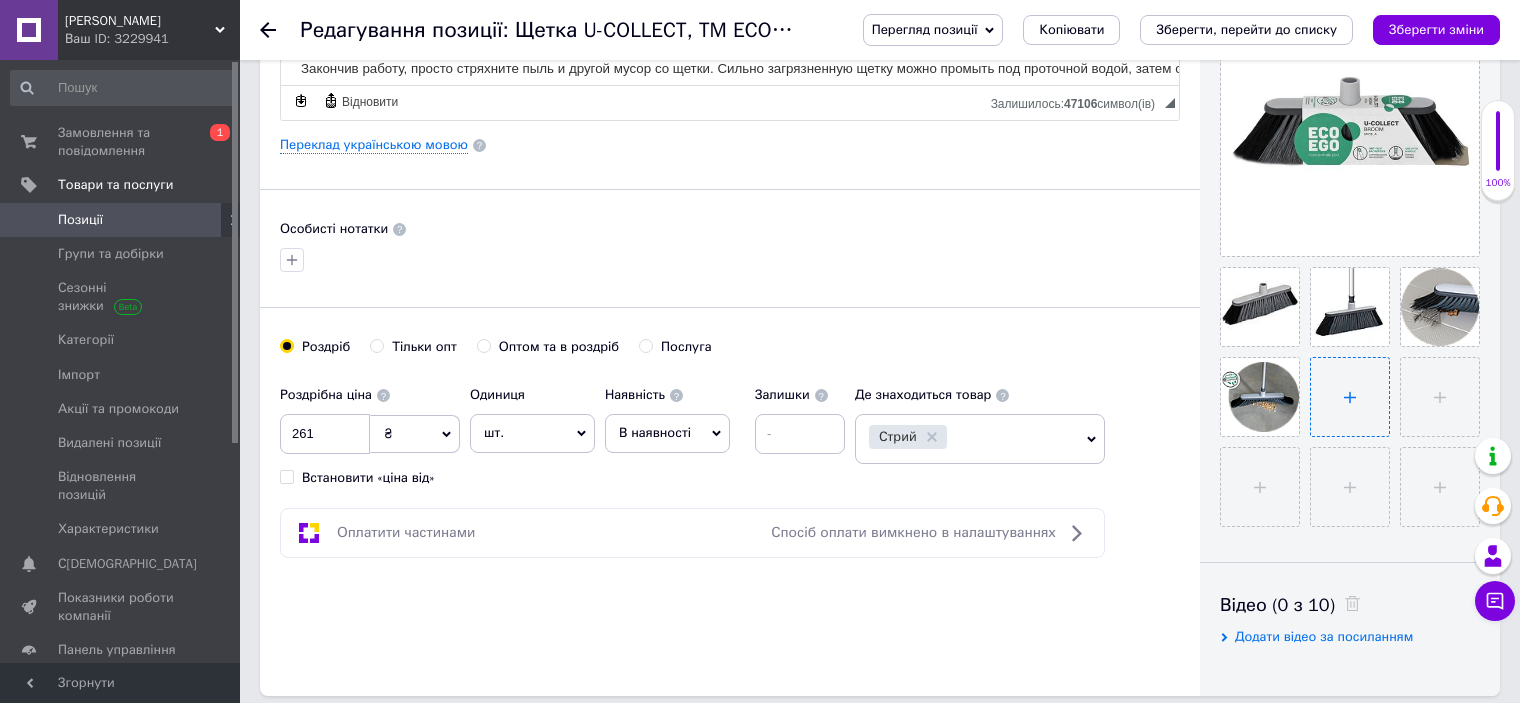 click at bounding box center (1350, 397) 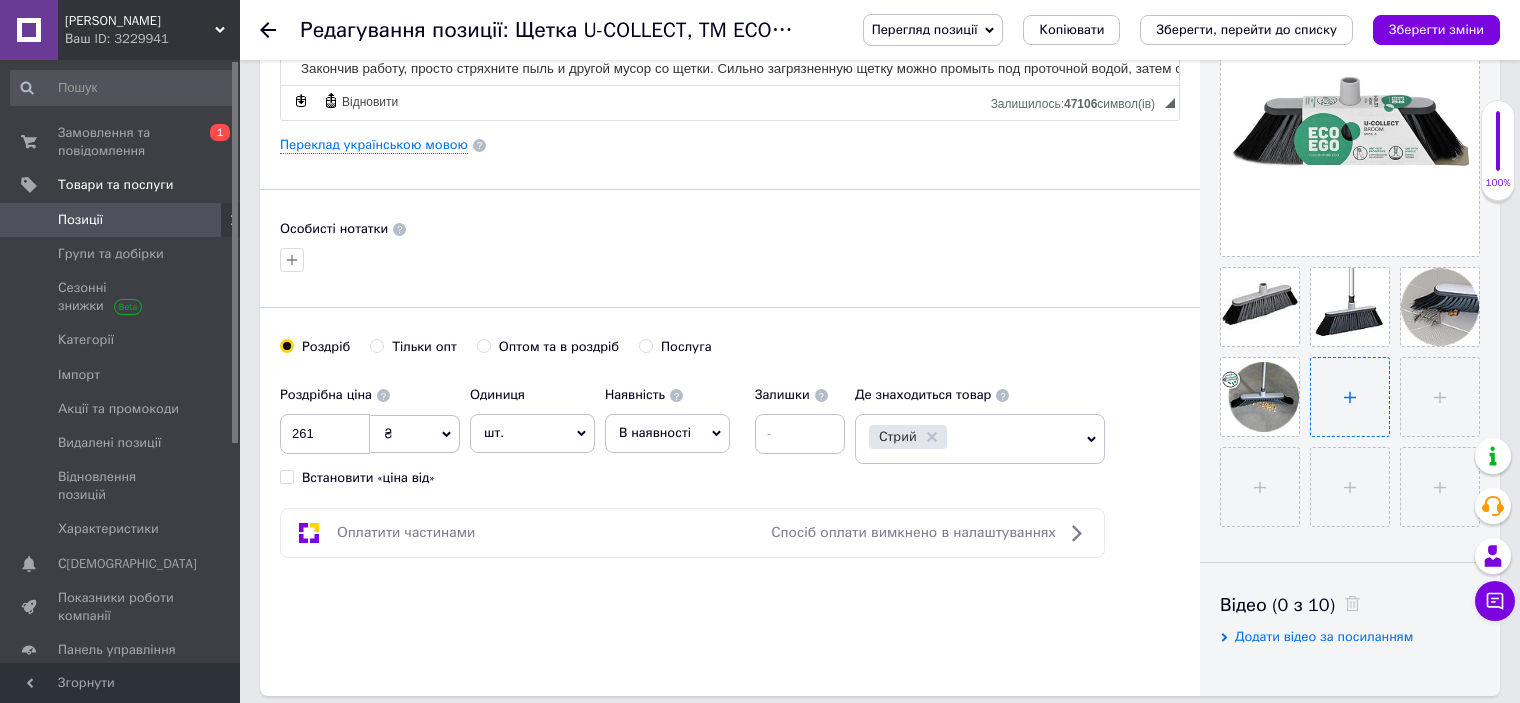 type on "C:\fakepath\miotla-EE-trzonek.webp" 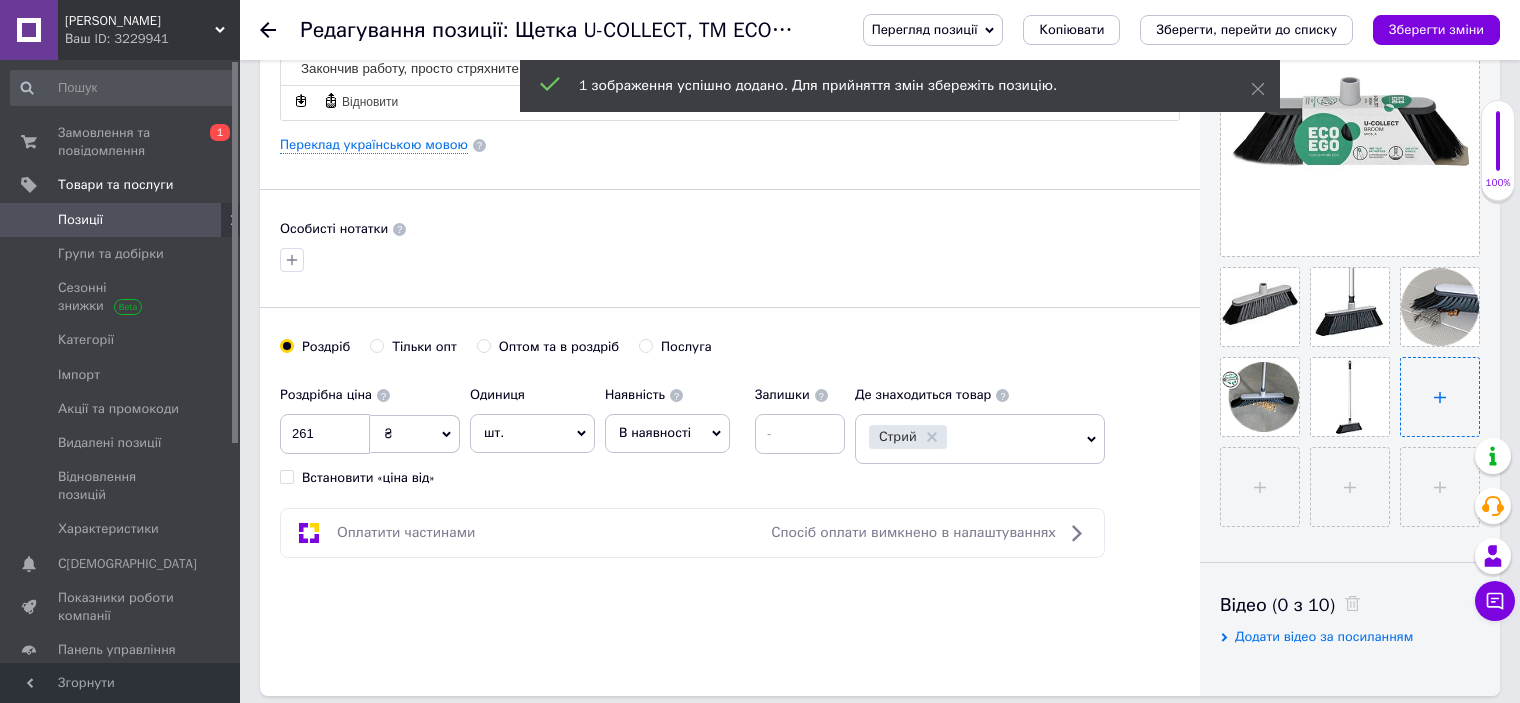 click at bounding box center (1440, 397) 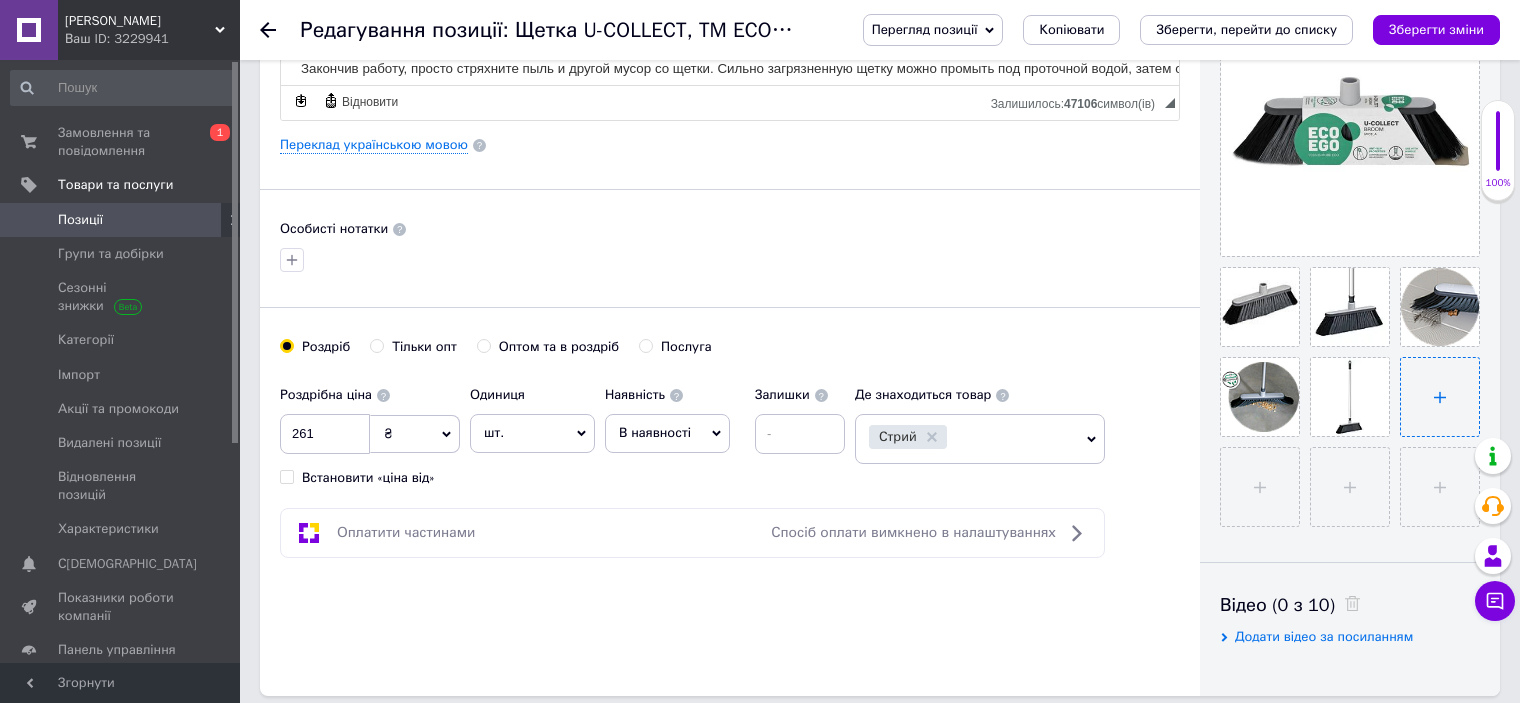 type on "C:\fakepath\miotla-EE-trzonkek-Pack.webp" 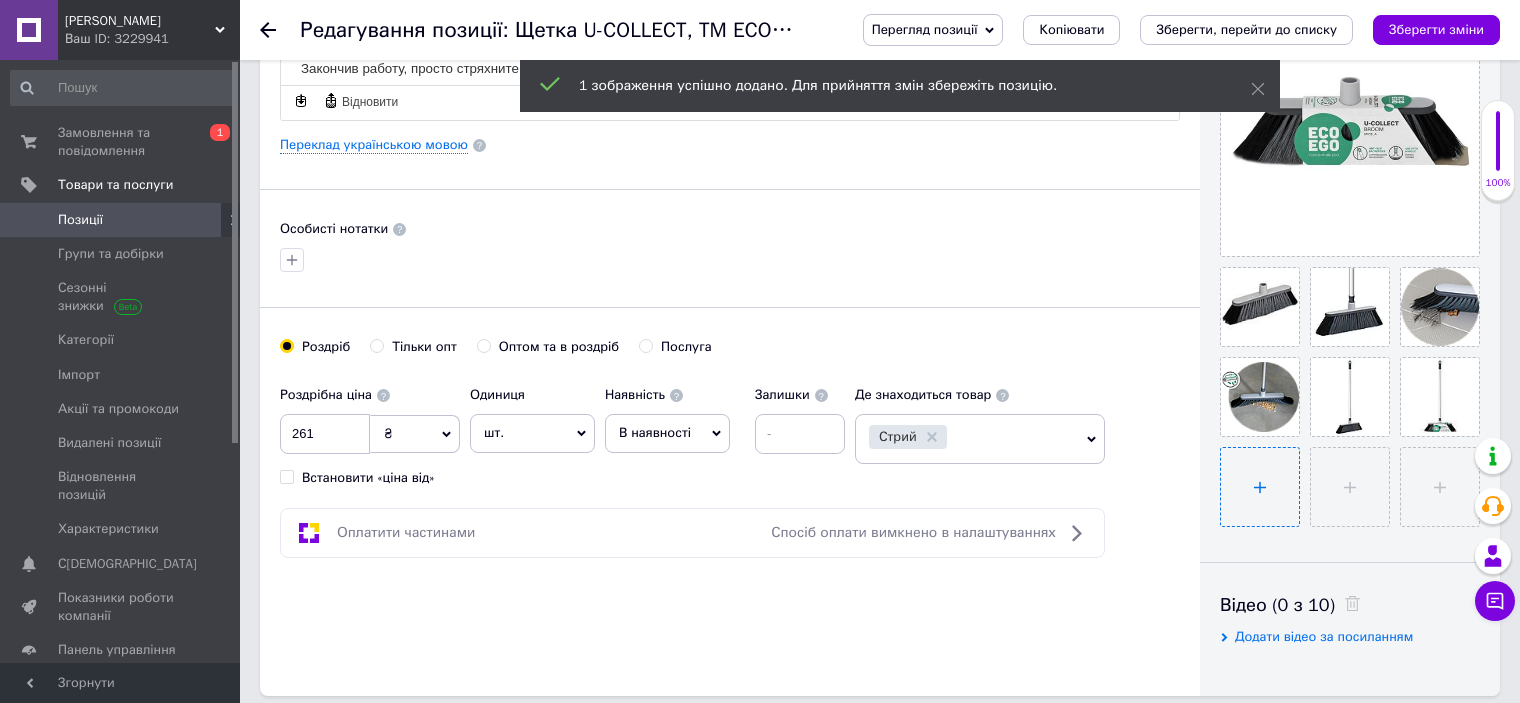 click at bounding box center [1260, 487] 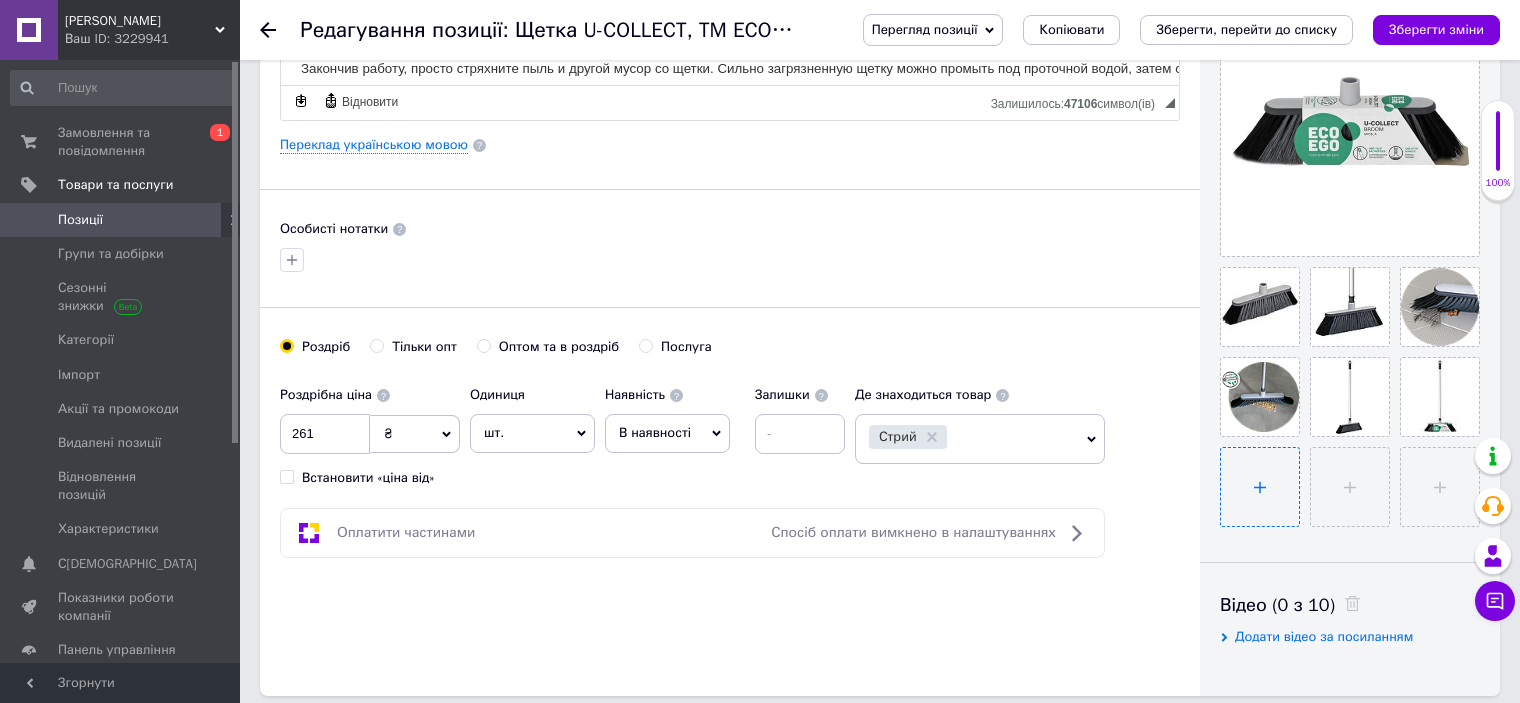type on "C:\fakepath\m3_back2.webp" 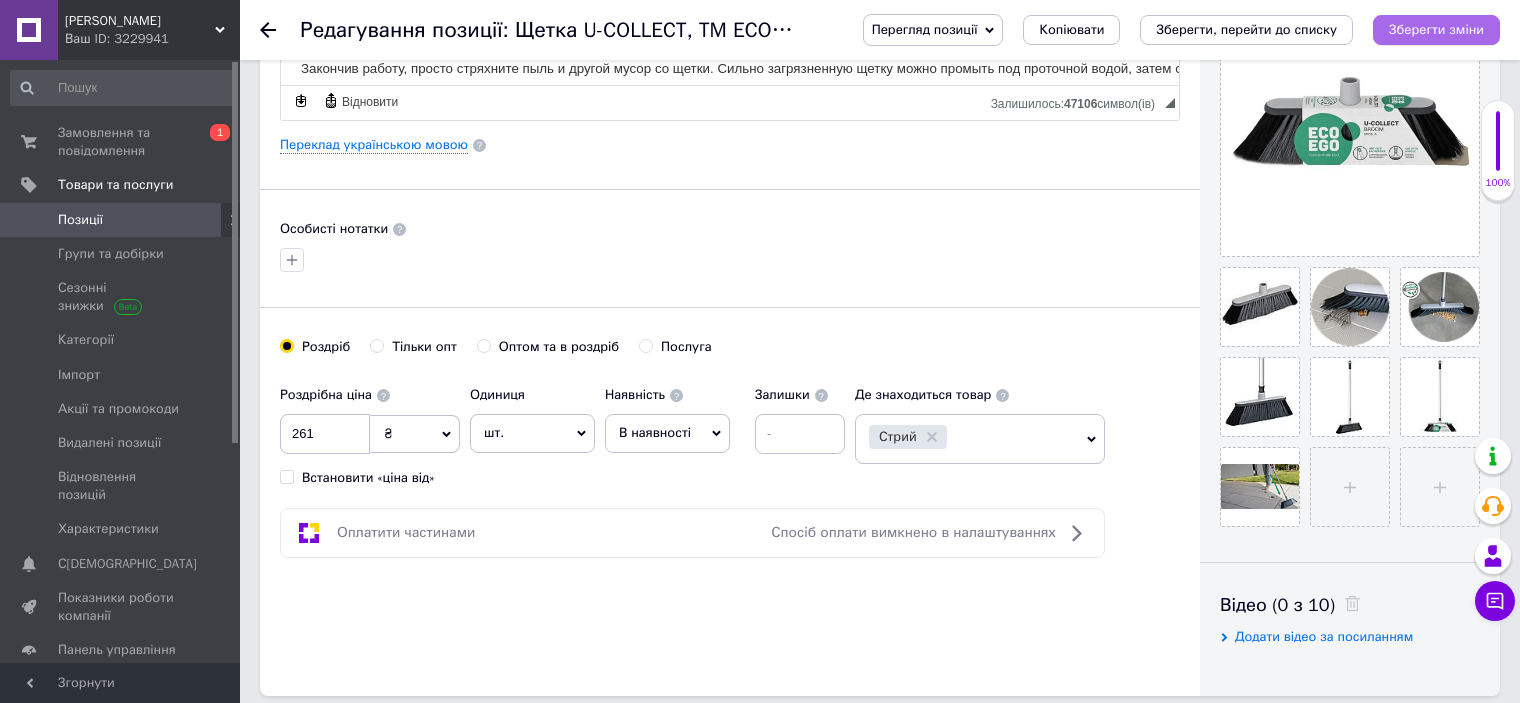 click on "Зберегти зміни" at bounding box center [1436, 30] 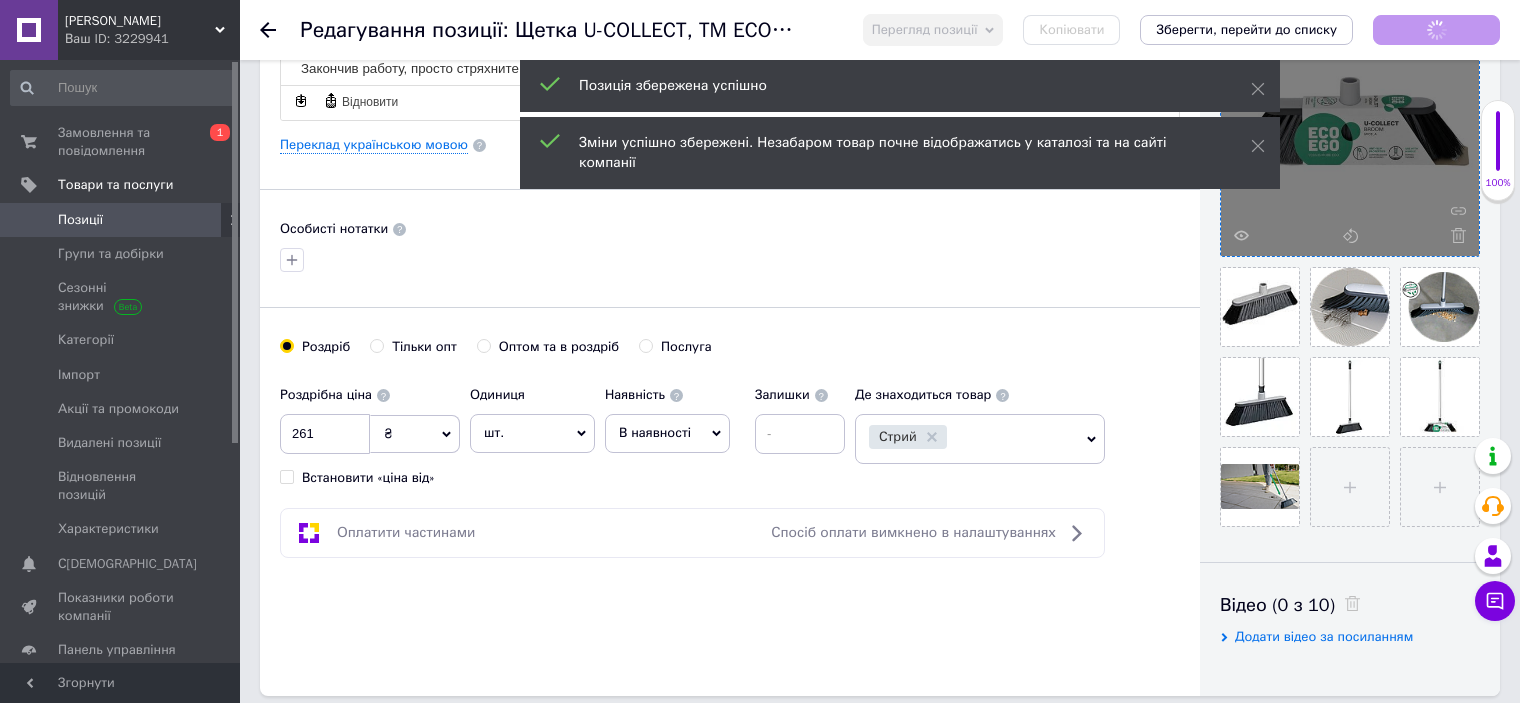 checkbox on "true" 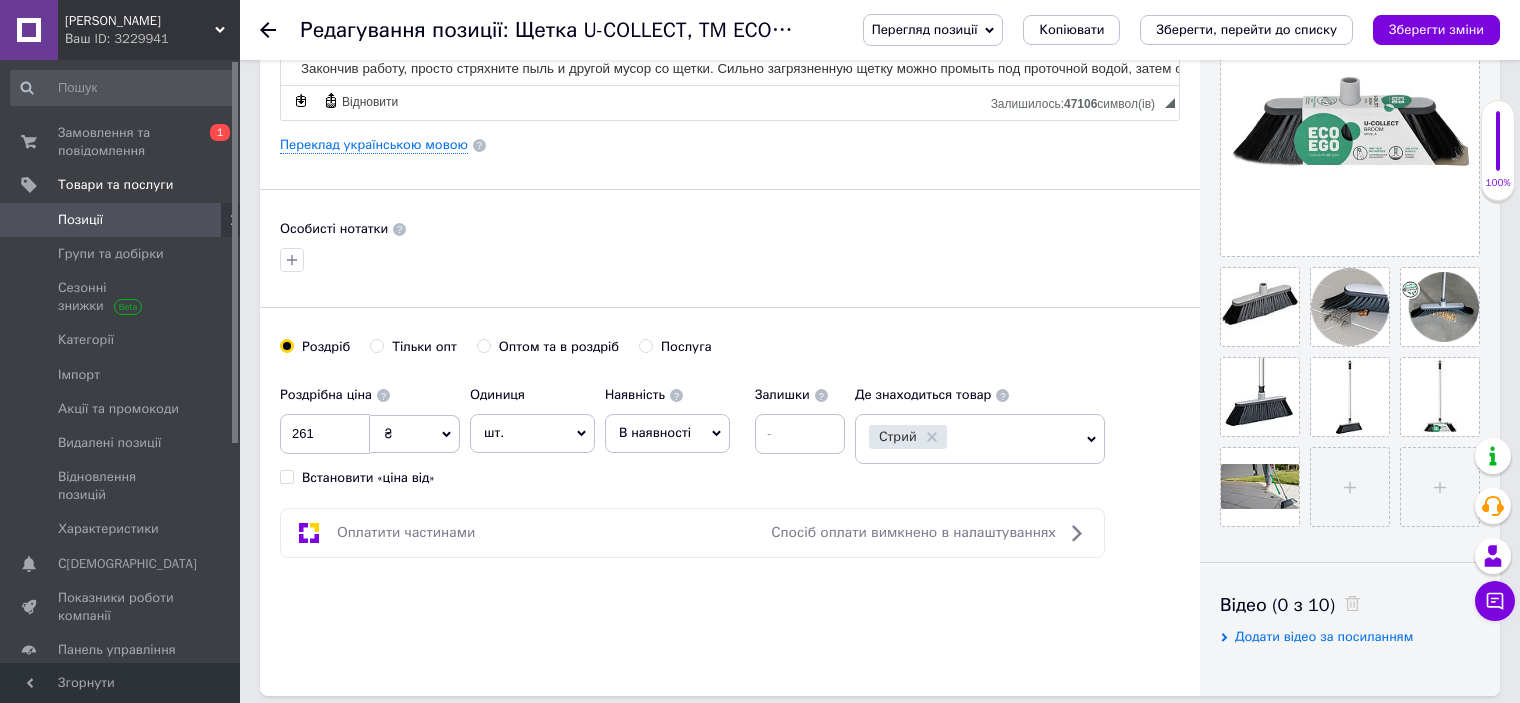 drag, startPoint x: 267, startPoint y: 27, endPoint x: 357, endPoint y: 110, distance: 122.42957 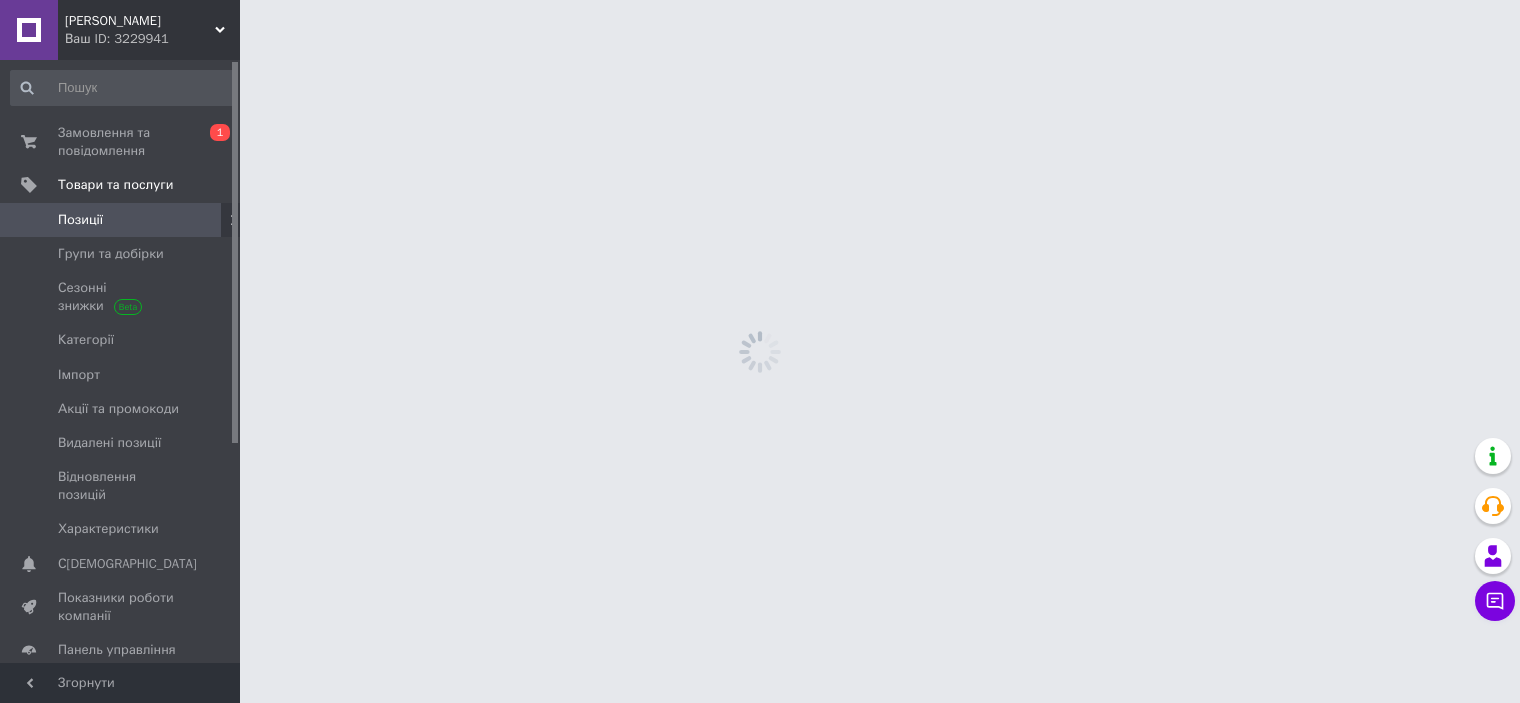 scroll, scrollTop: 0, scrollLeft: 0, axis: both 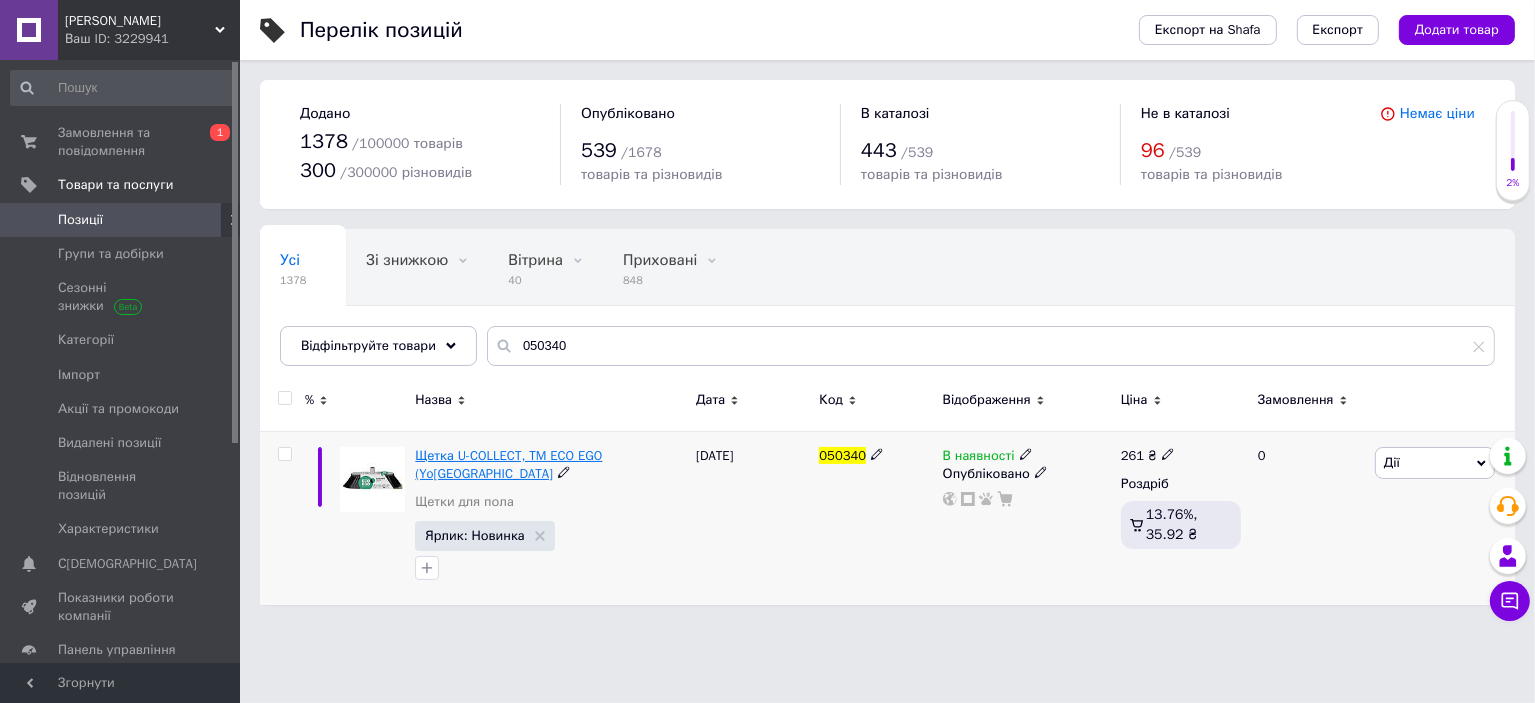 click on "Щетка U-COLLECT, TM ECO EGO (Yo[GEOGRAPHIC_DATA]" at bounding box center [508, 464] 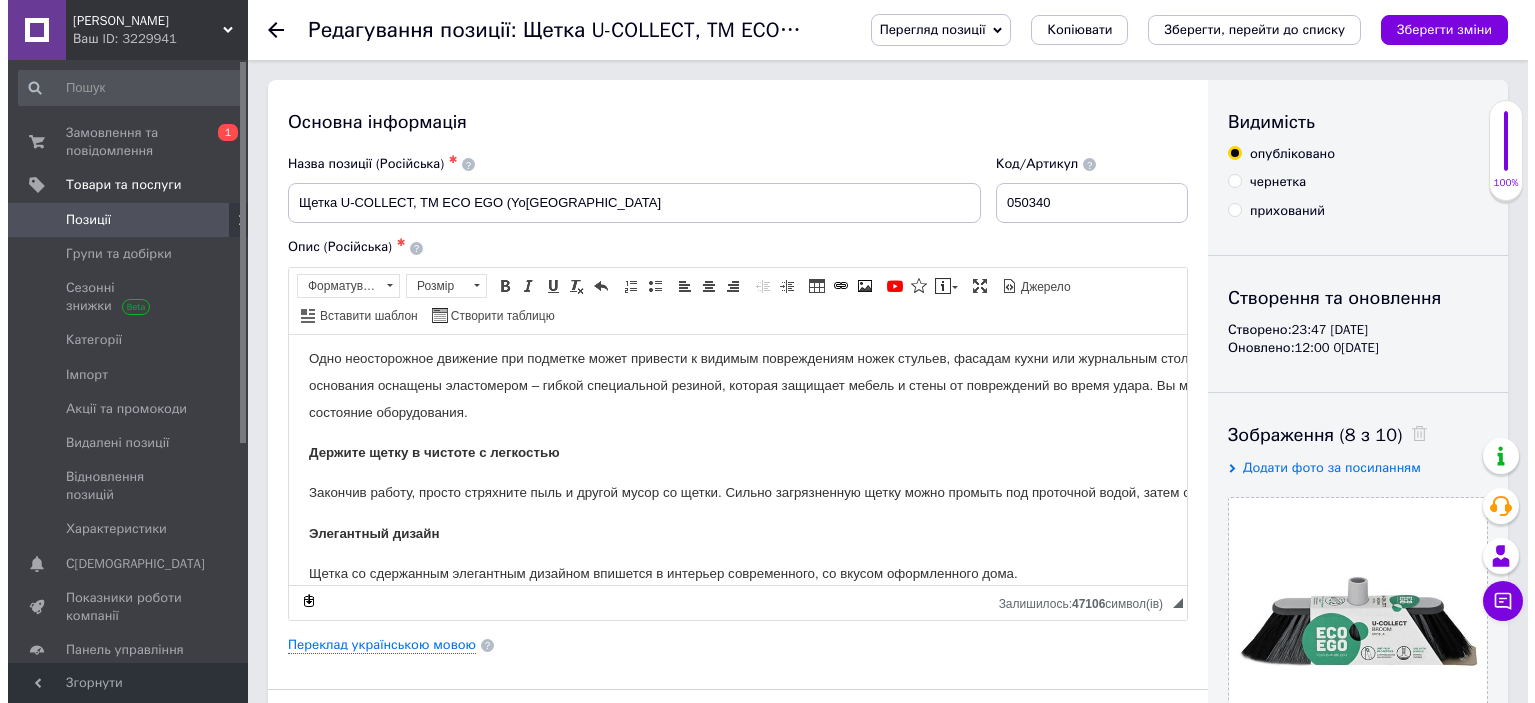 scroll, scrollTop: 600, scrollLeft: 0, axis: vertical 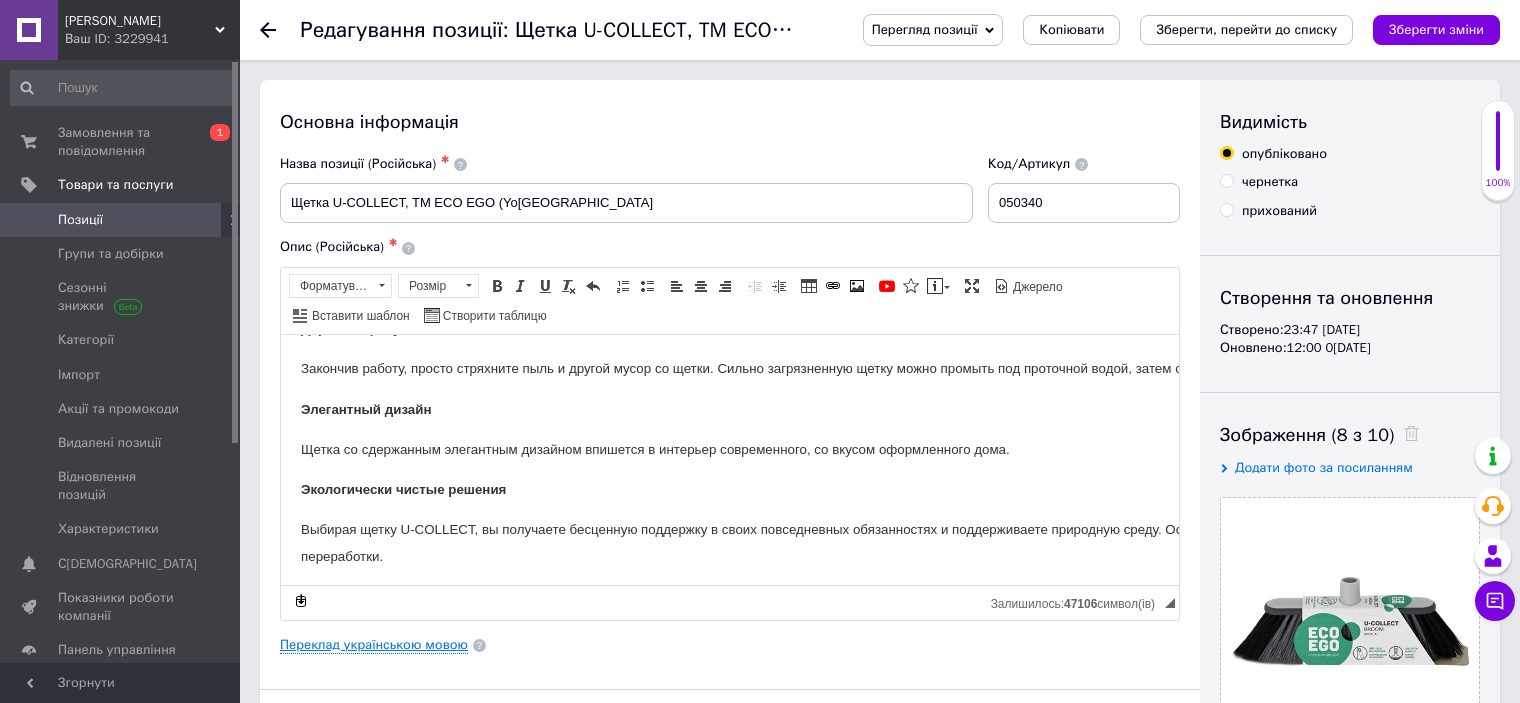 click on "Переклад українською мовою" at bounding box center [374, 645] 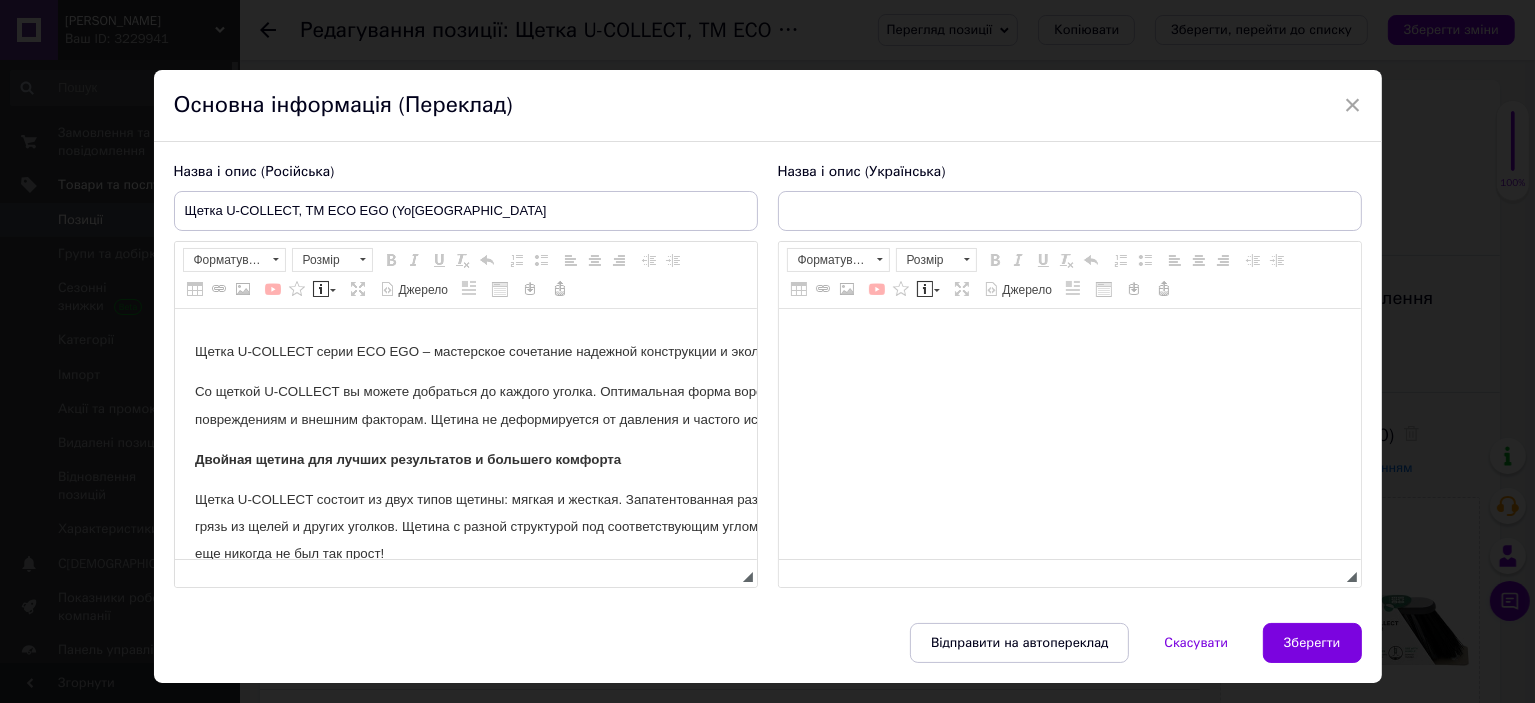 scroll, scrollTop: 0, scrollLeft: 0, axis: both 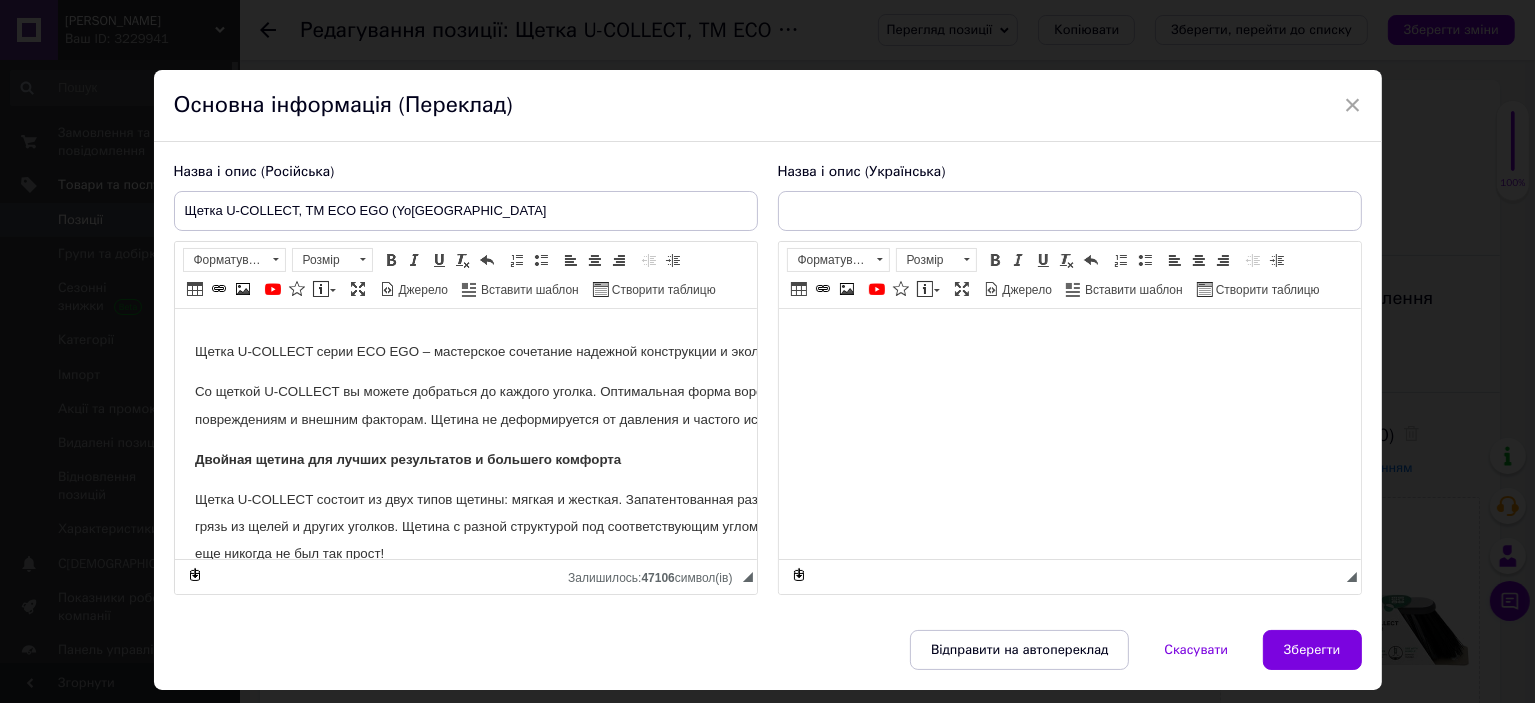 checkbox on "true" 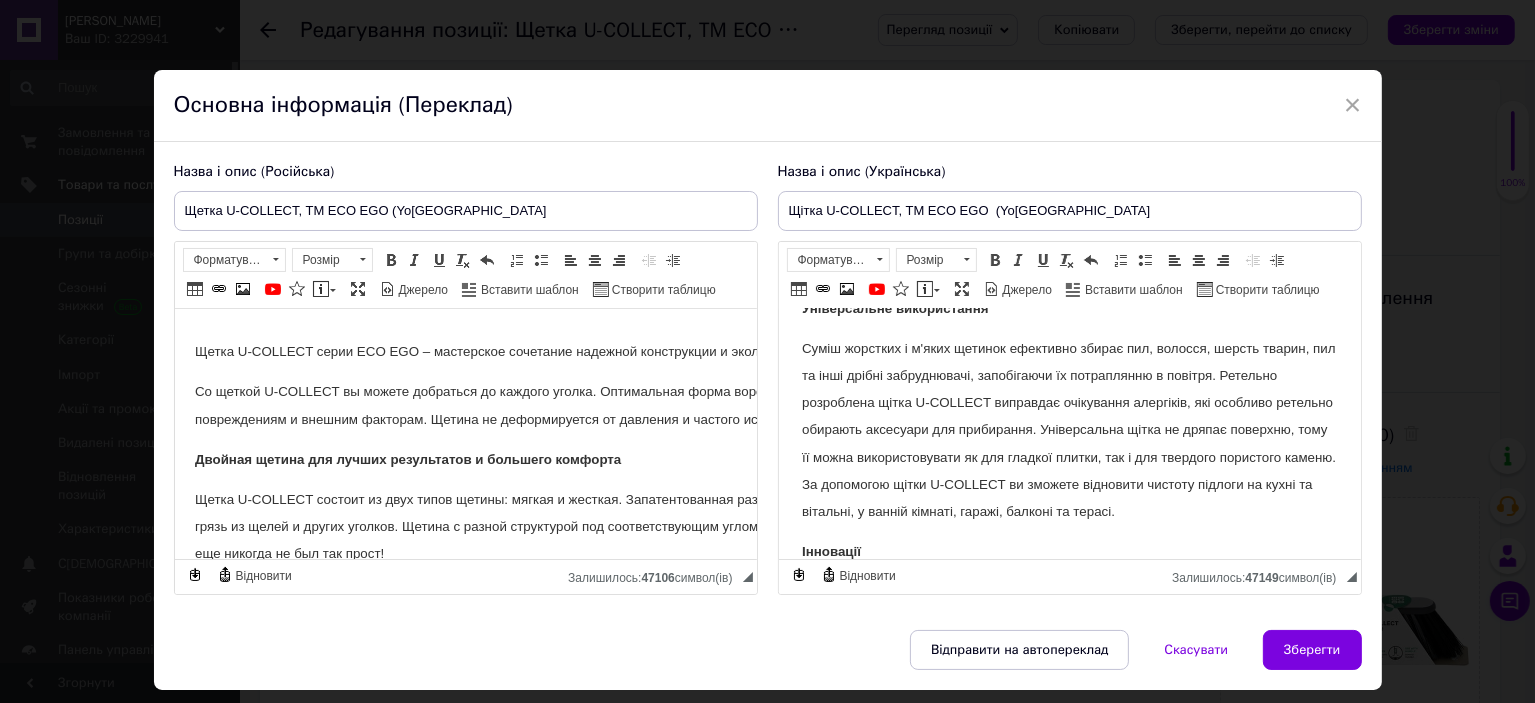 scroll, scrollTop: 500, scrollLeft: 0, axis: vertical 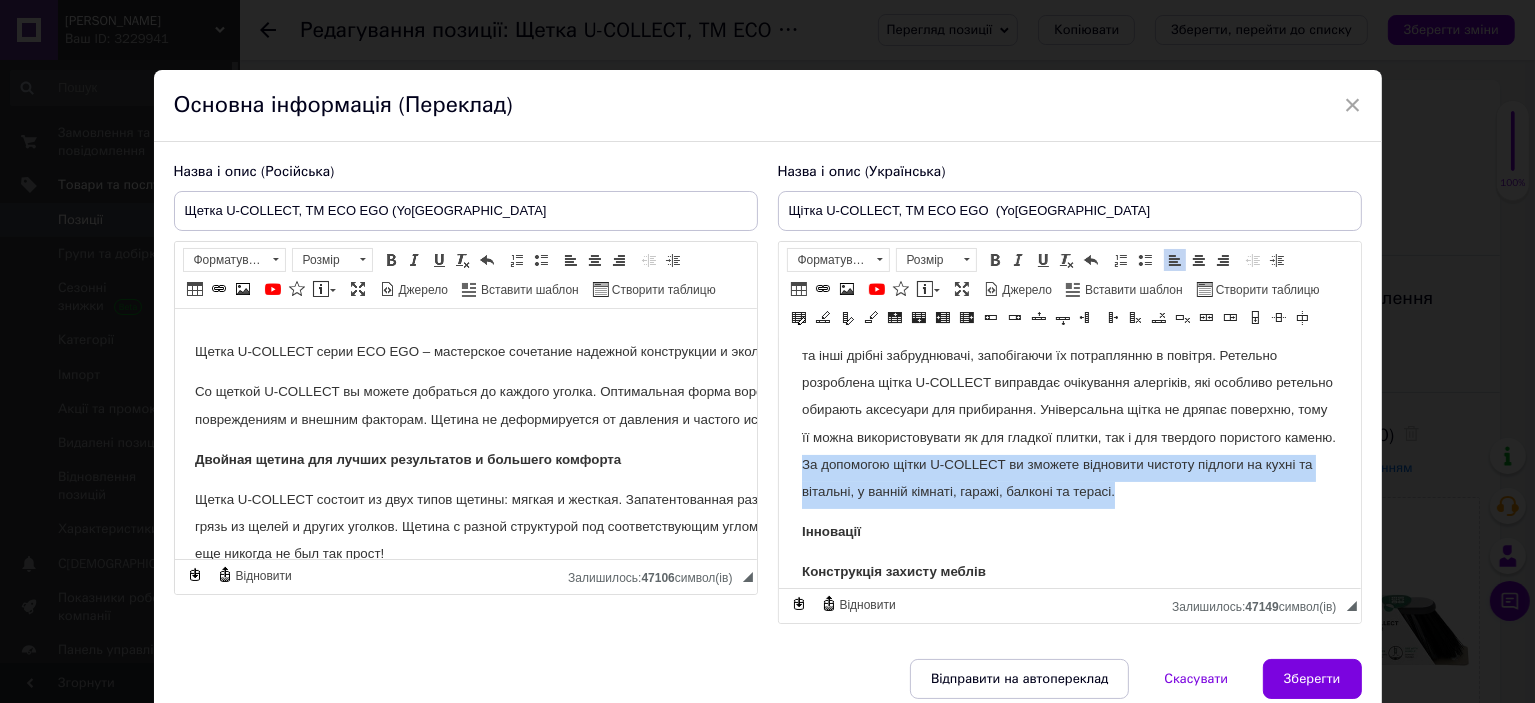 drag, startPoint x: 921, startPoint y: 467, endPoint x: 1231, endPoint y: 505, distance: 312.32034 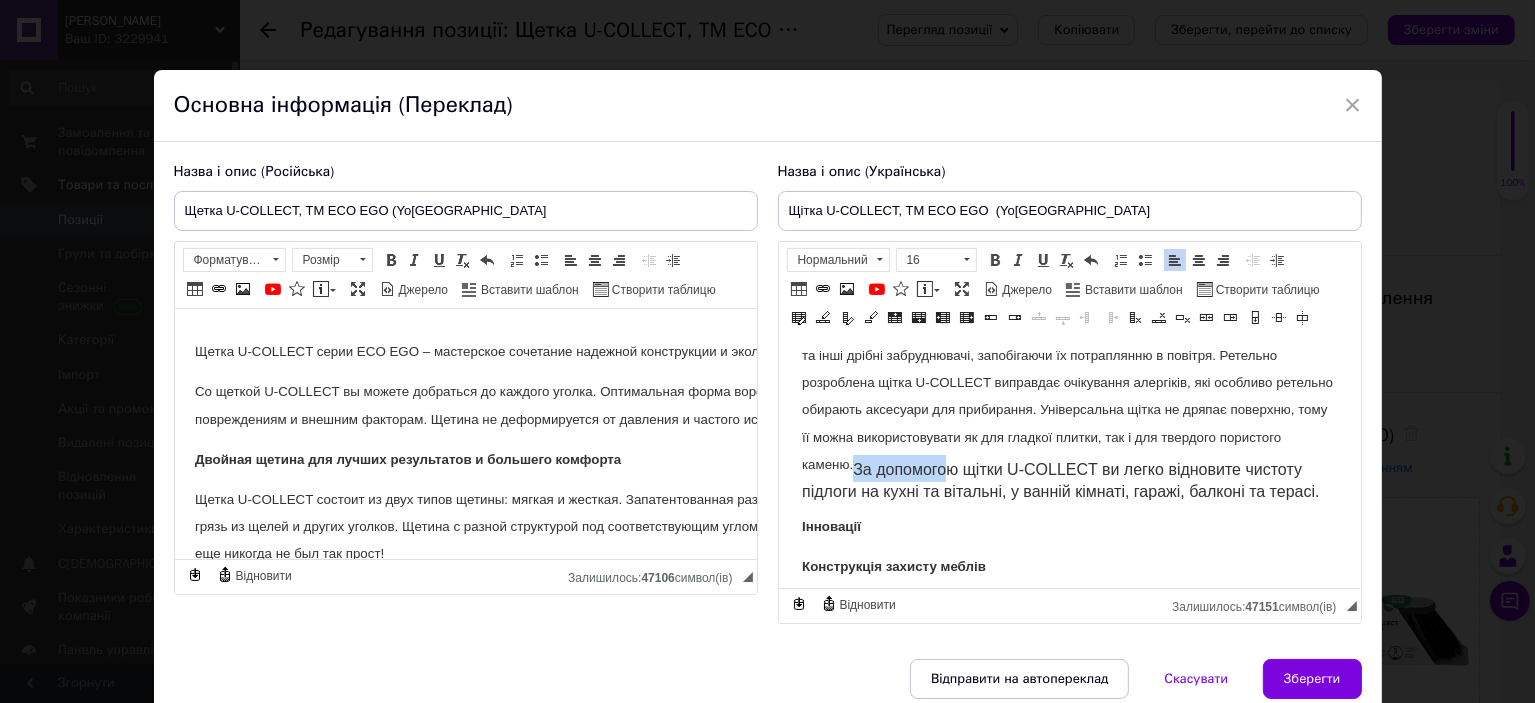 drag, startPoint x: 921, startPoint y: 472, endPoint x: 876, endPoint y: 460, distance: 46.572525 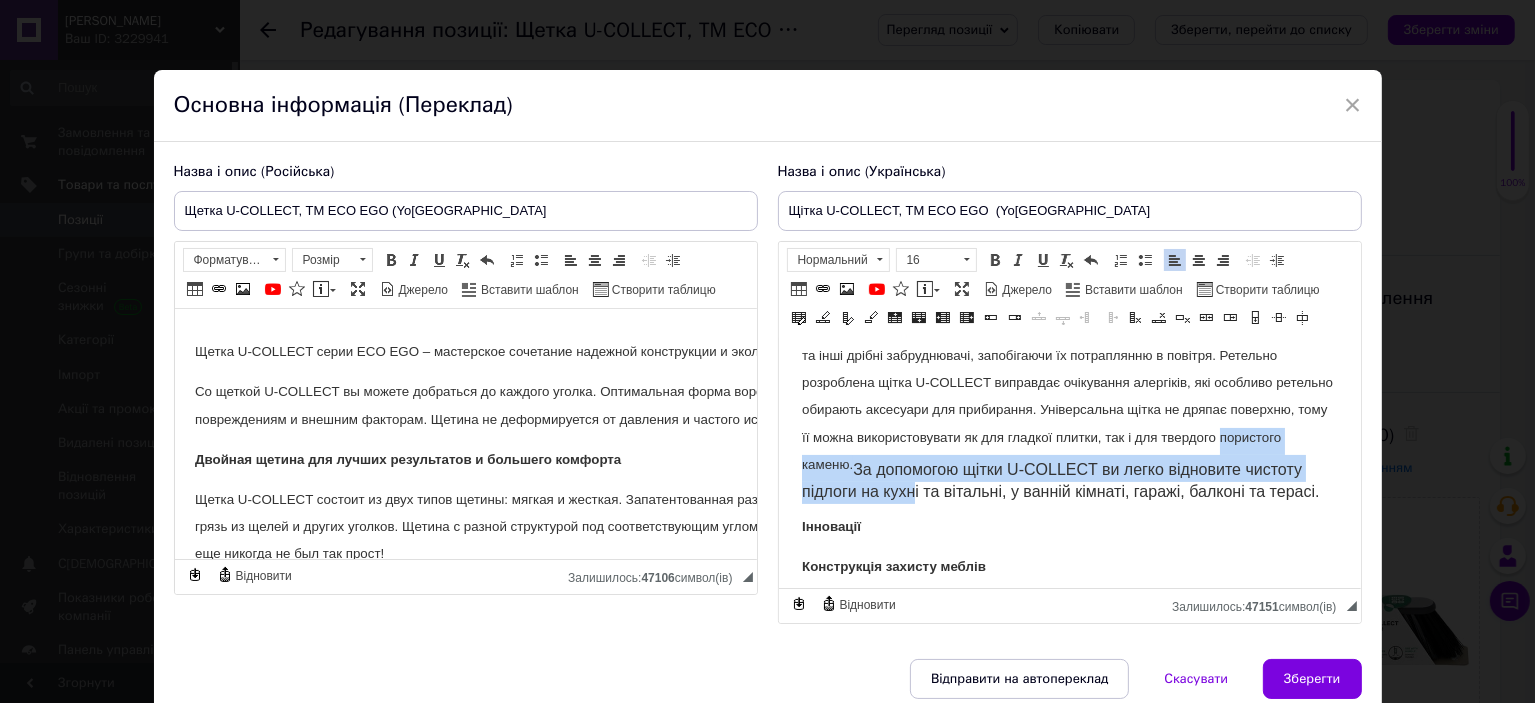 drag, startPoint x: 822, startPoint y: 468, endPoint x: 960, endPoint y: 499, distance: 141.43903 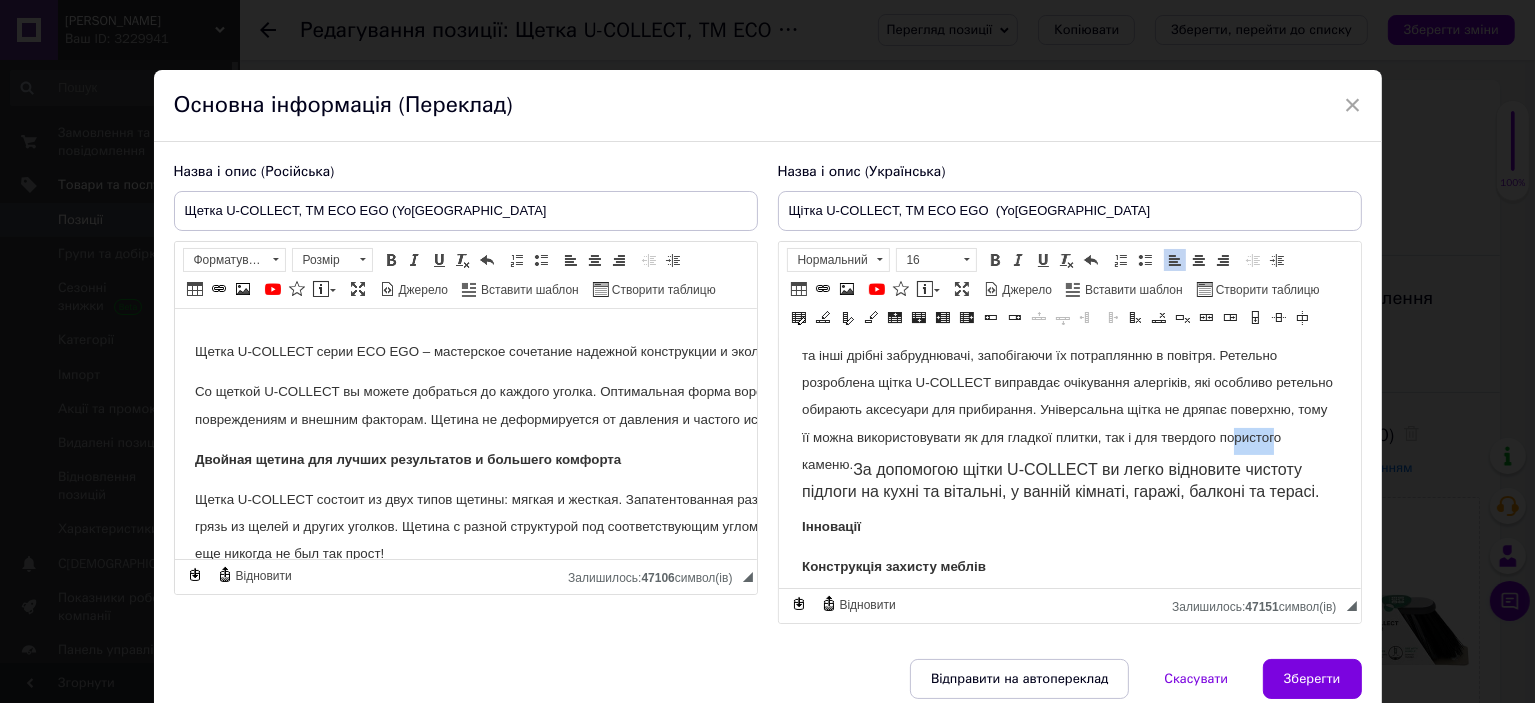 drag, startPoint x: 852, startPoint y: 468, endPoint x: 816, endPoint y: 469, distance: 36.013885 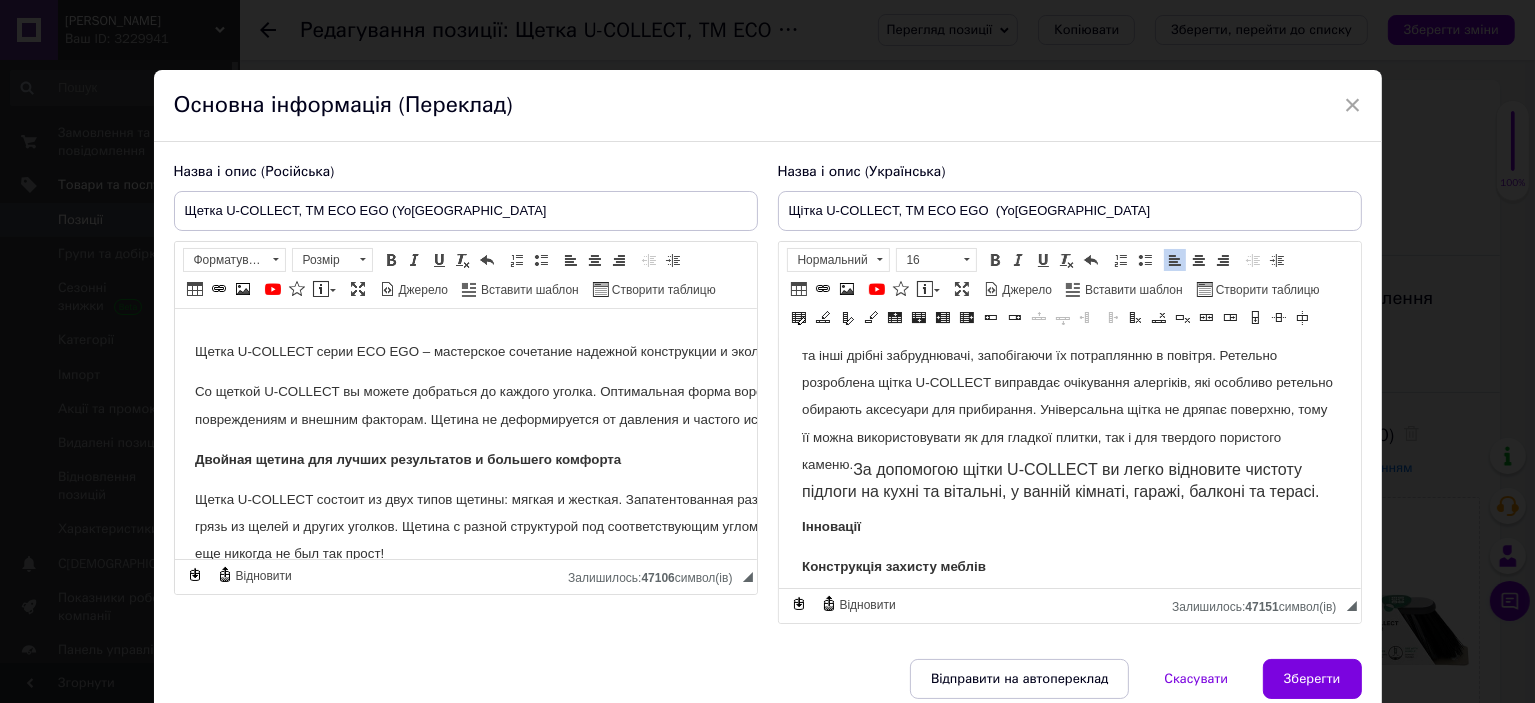 click on "Суміш жорстких і м'яких щетинок ефективно збирає пил, волосся, шерсть тварин, пил та інші дрібні забруднювачі, запобігаючи їх потраплянню в повітря. Ретельно розроблена щітка U-COLLECT виправдає очікування алергіків, які особливо ретельно обирають аксесуари для прибирання. Універсальна щітка не дряпає поверхню, тому її можна використовувати як для гладкої плитки, так і для твердого пористого каменю.  За допомогою щітки U-COLLECT ви легко відновите чистоту підлоги на кухні та вітальні, у ванній кімнаті, гаражі, балконі та терасі." at bounding box center [1068, 412] 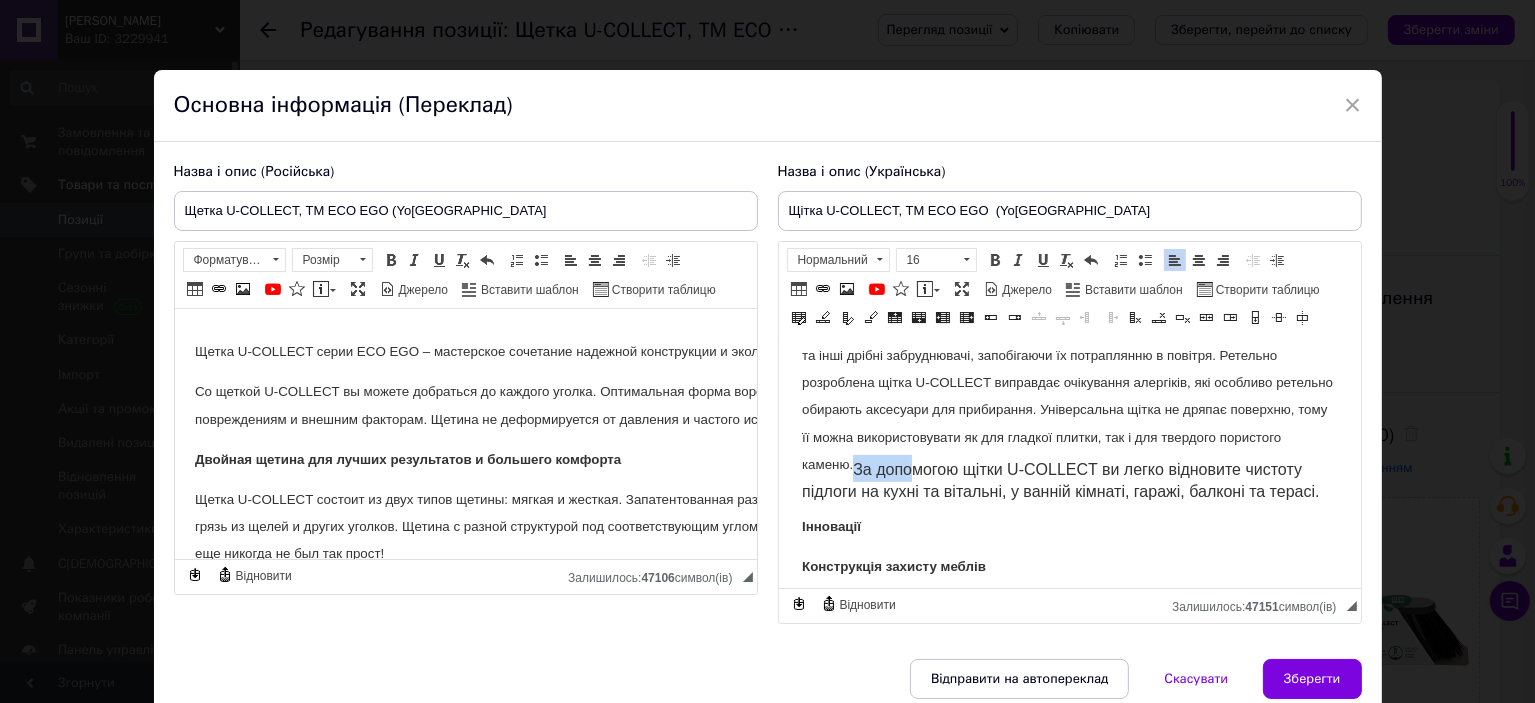 drag, startPoint x: 923, startPoint y: 473, endPoint x: 984, endPoint y: 480, distance: 61.400326 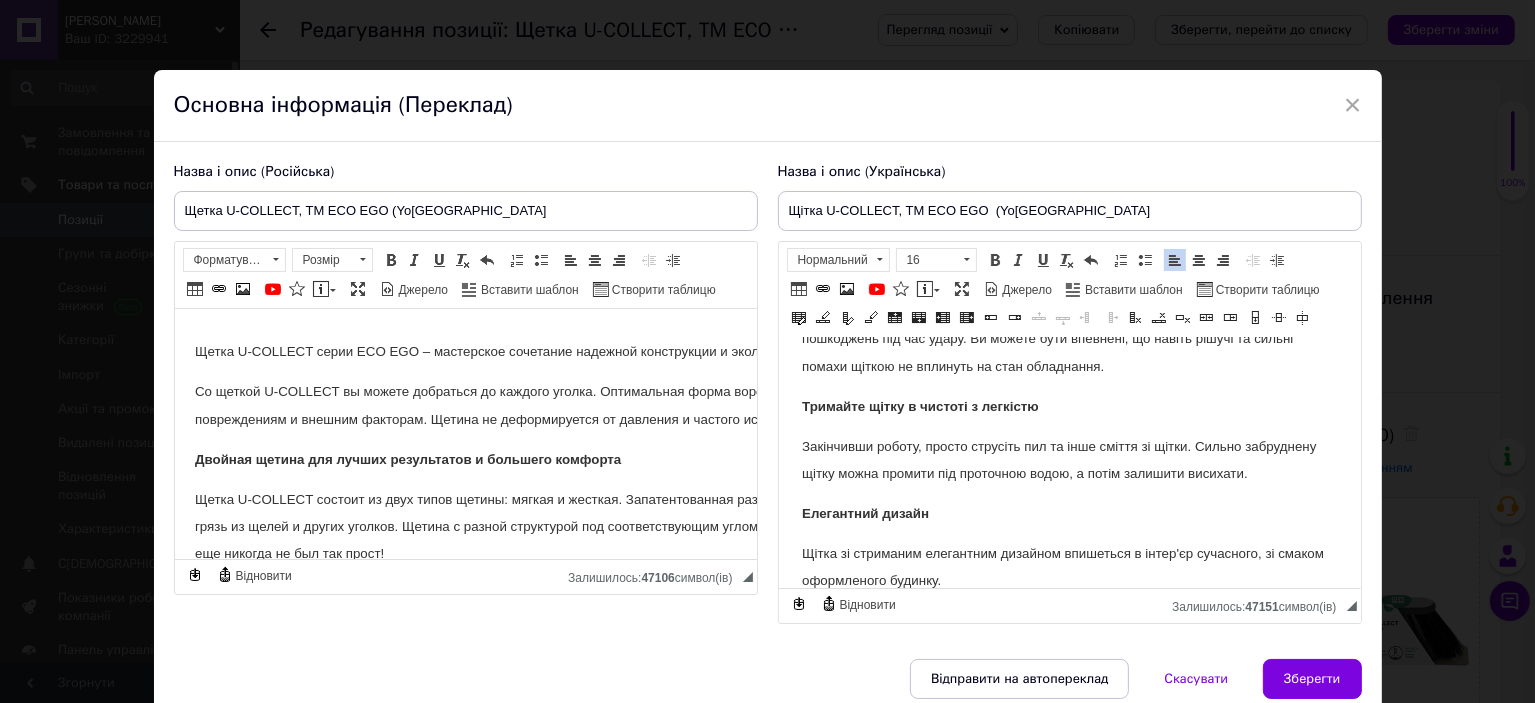 scroll, scrollTop: 800, scrollLeft: 0, axis: vertical 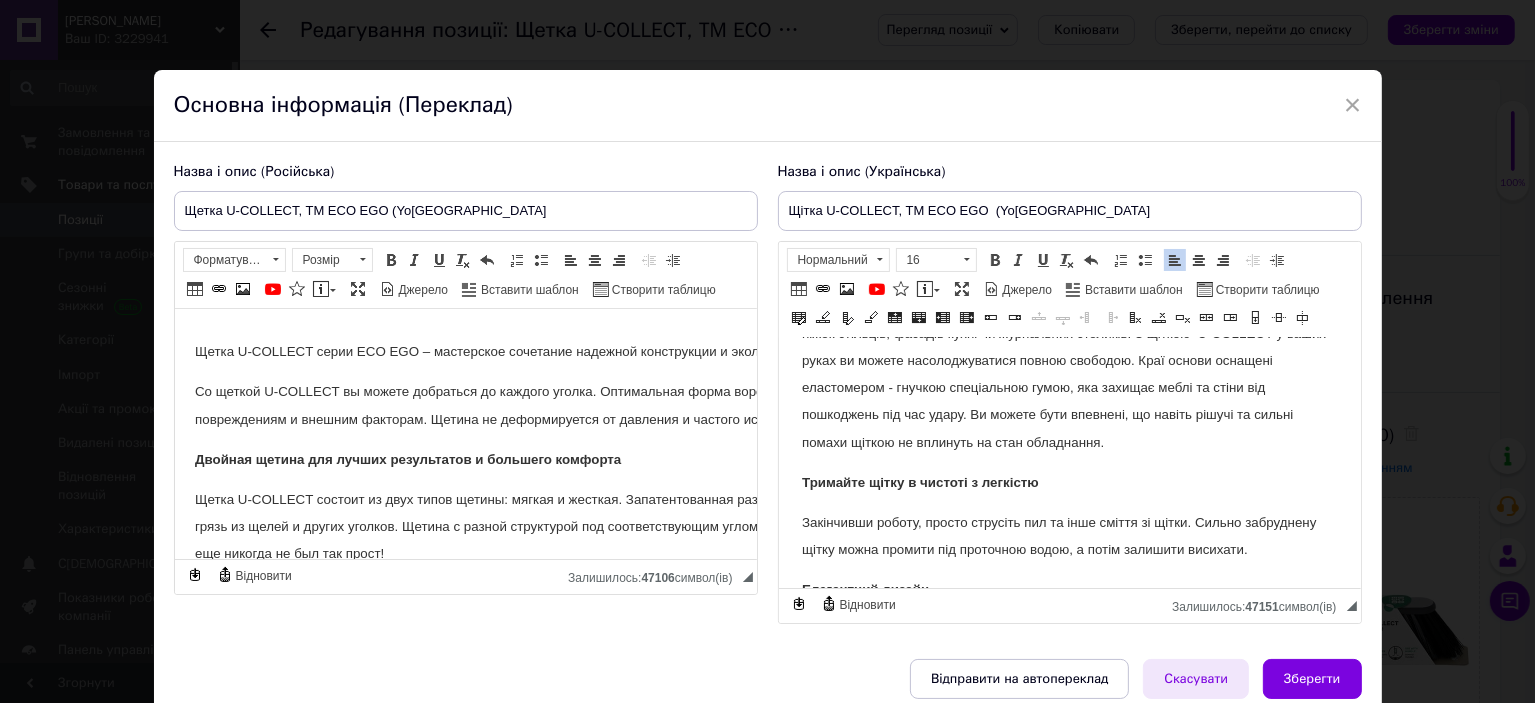 click on "Скасувати" at bounding box center (1196, 679) 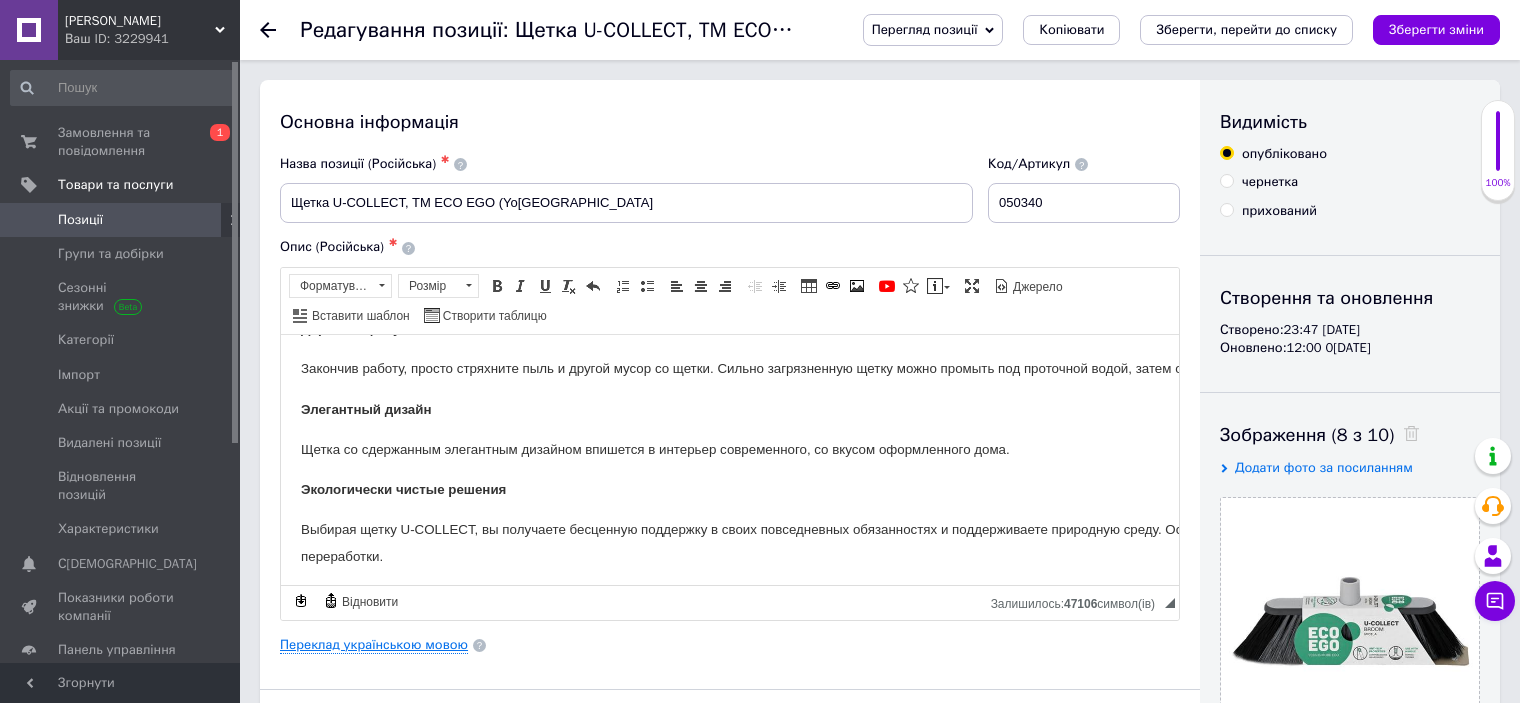 click on "Переклад українською мовою" at bounding box center [374, 645] 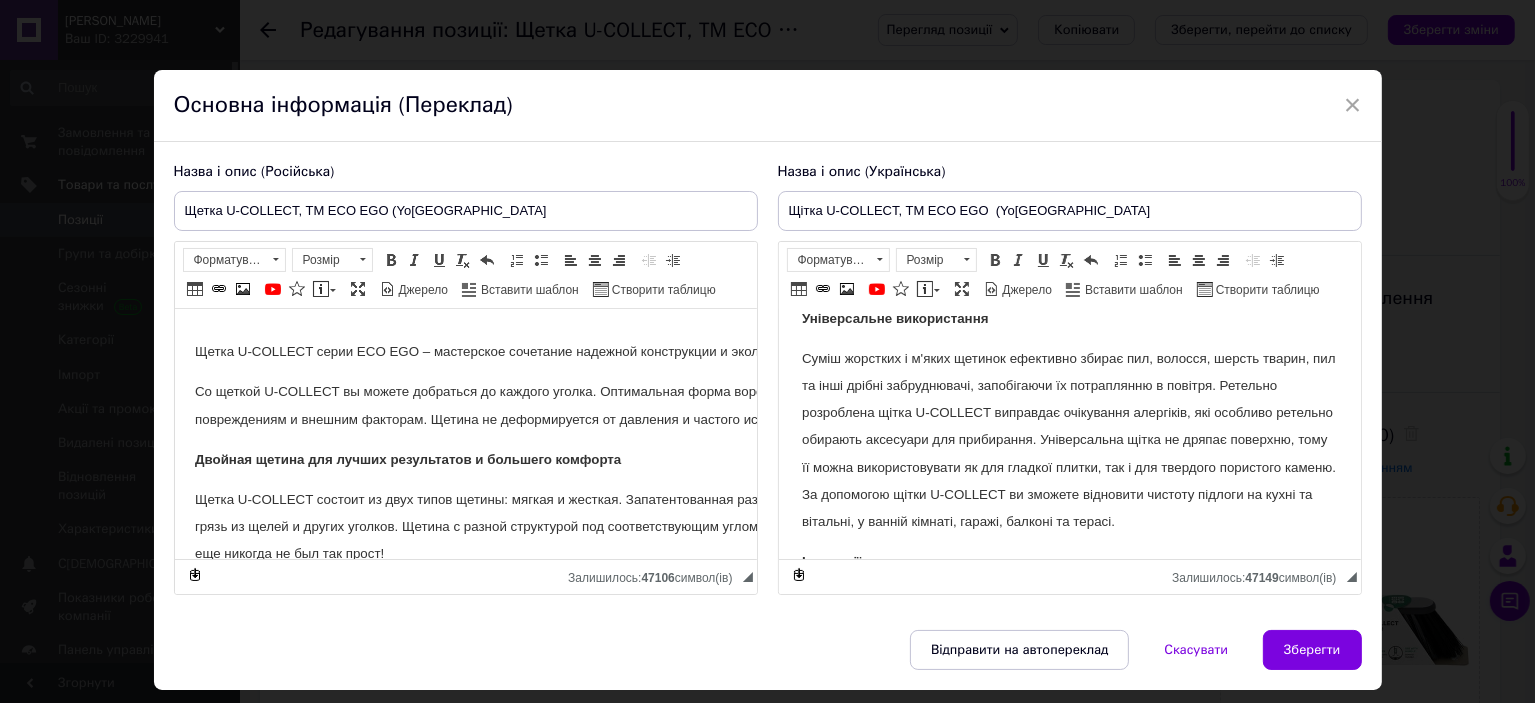 scroll, scrollTop: 500, scrollLeft: 0, axis: vertical 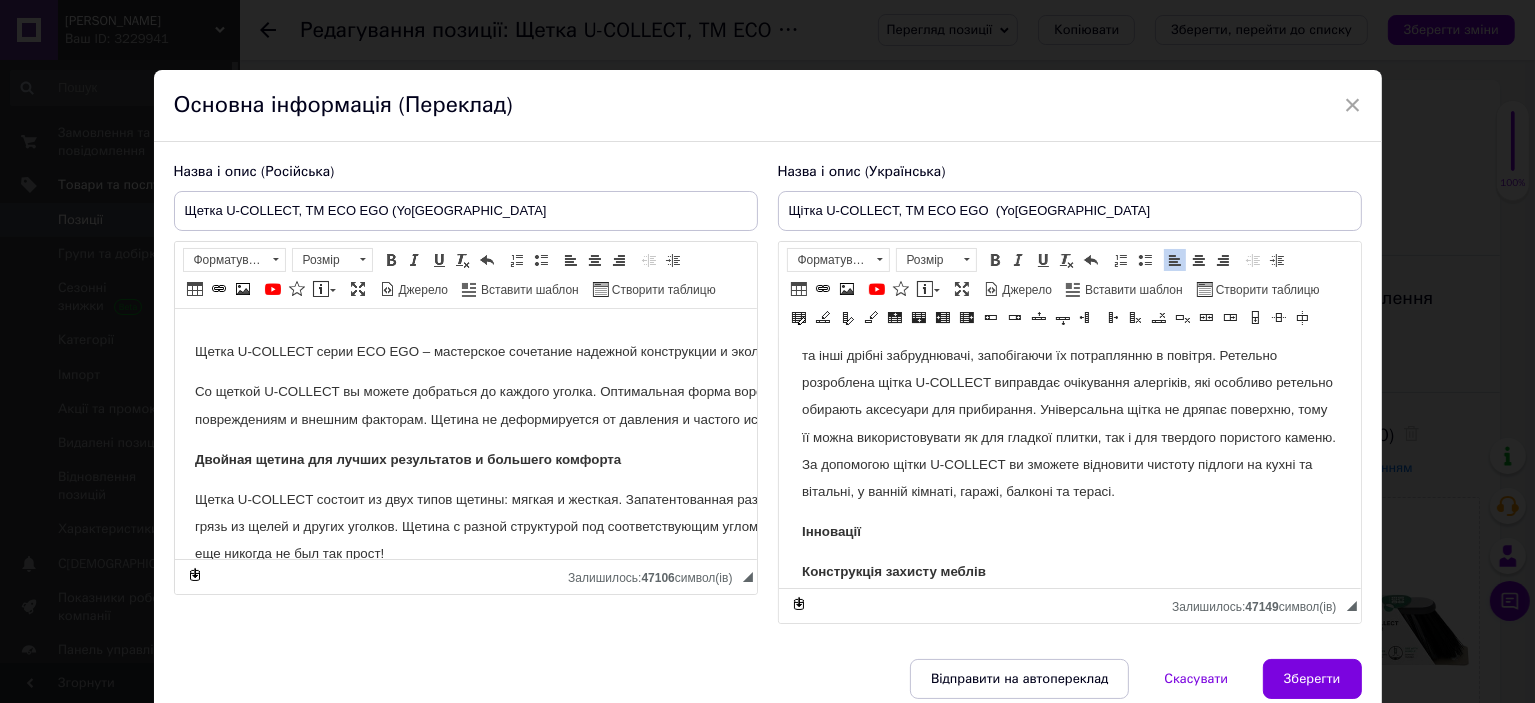 drag, startPoint x: 1197, startPoint y: 470, endPoint x: 1200, endPoint y: 451, distance: 19.235384 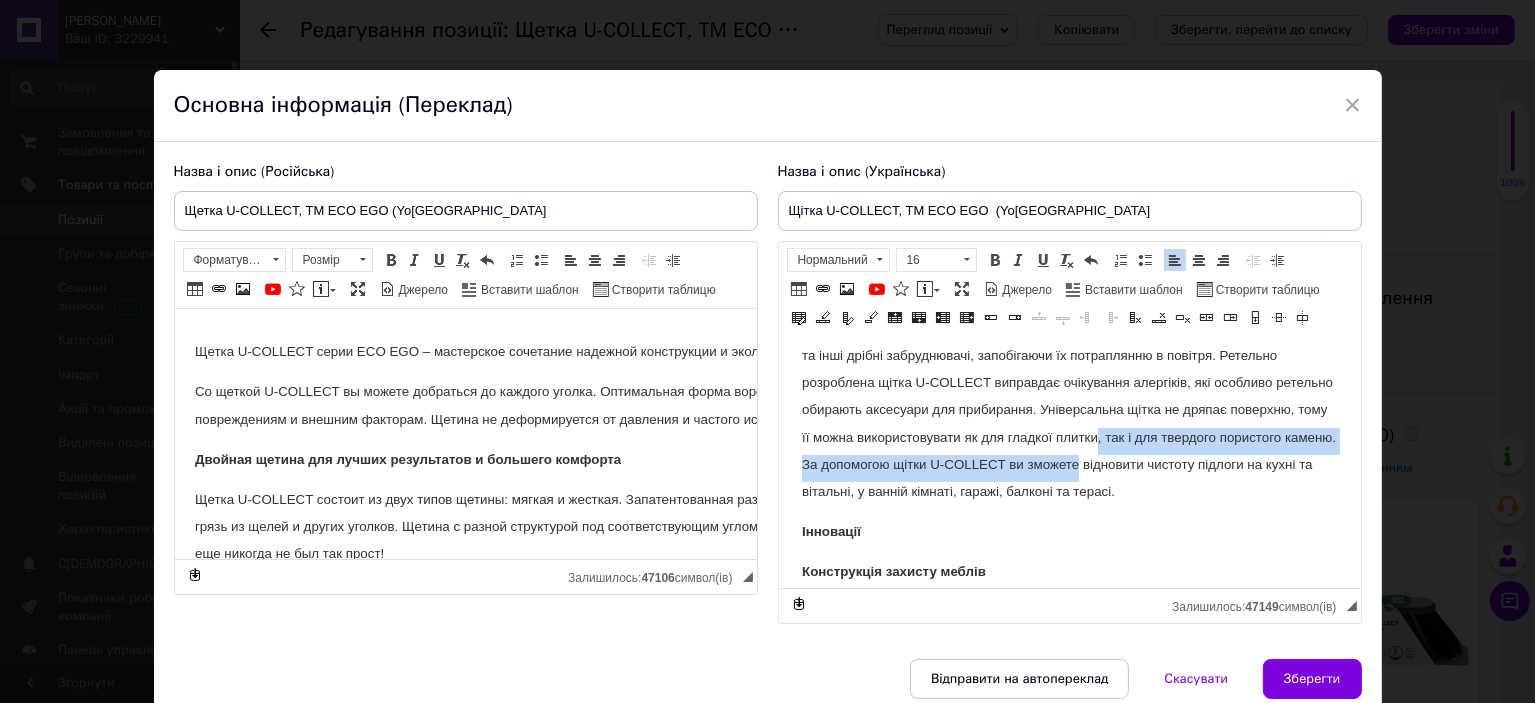 drag, startPoint x: 1137, startPoint y: 486, endPoint x: 1156, endPoint y: 486, distance: 19 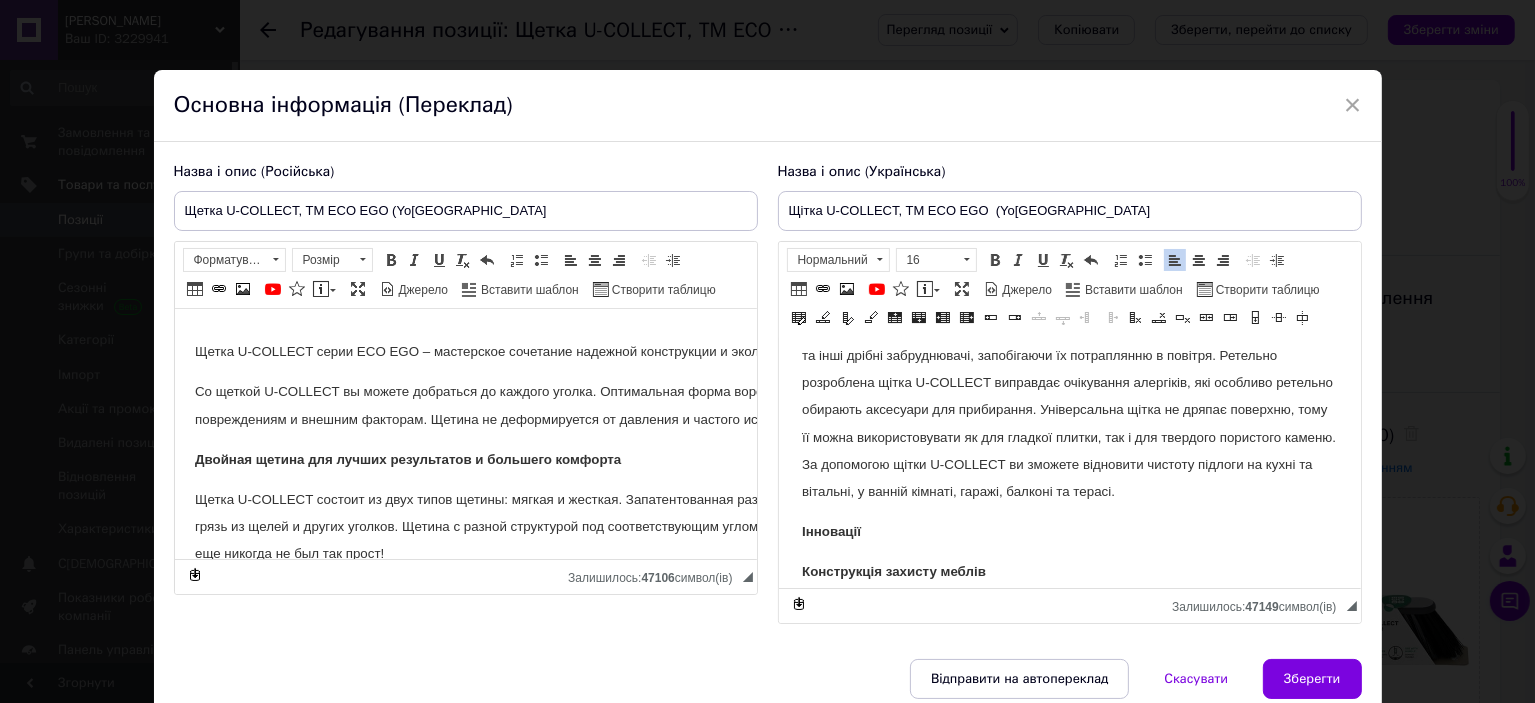 click on "Суміш жорстких і м'яких щетинок ефективно збирає пил, волосся, шерсть тварин, пил та інші дрібні забруднювачі, запобігаючи їх потраплянню в повітря. Ретельно розроблена щітка U-COLLECT виправдає очікування алергіків, які особливо ретельно обирають аксесуари для прибирання. Універсальна щітка не дряпає поверхню, тому її можна використовувати як для гладкої плитки, так і для твердого пористого каменю. За допомогою щітки U-COLLECT ви зможете відновити чистоту підлоги на кухні та вітальні, у ванній кімнаті, гаражі, балконі та терасі." at bounding box center (1068, 410) 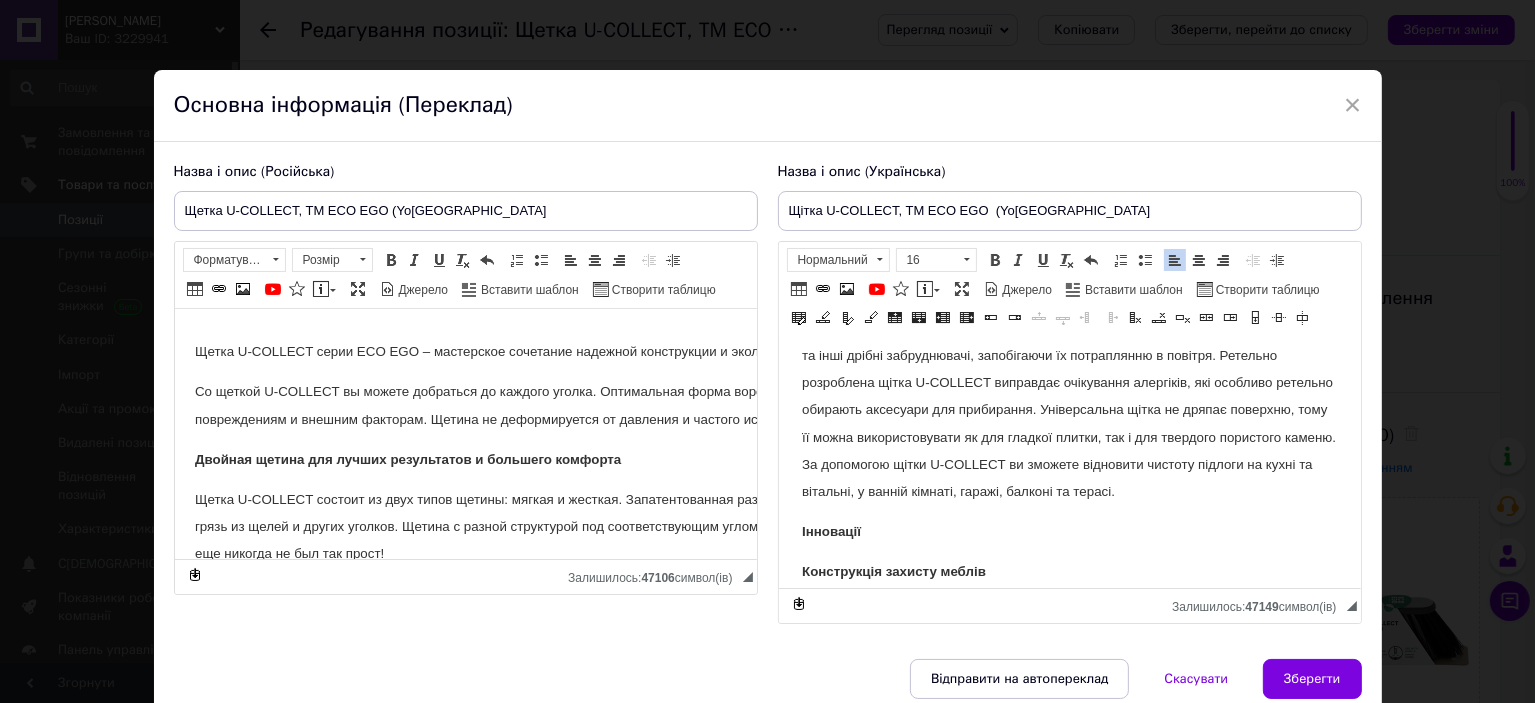 type 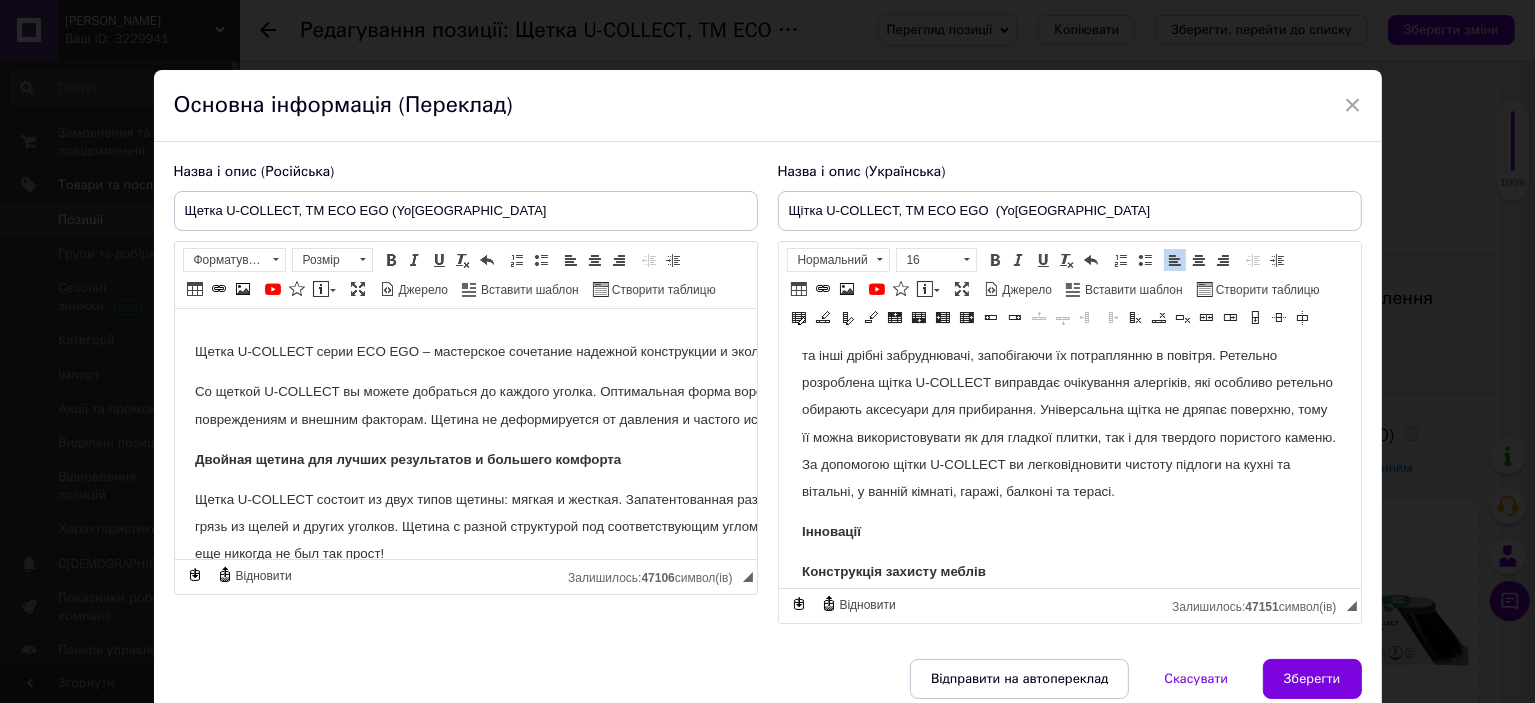 click on "Суміш жорстких і м'яких щетинок ефективно збирає пил, волосся, шерсть тварин, пил та інші дрібні забруднювачі, запобігаючи їх потраплянню в повітря. Ретельно розроблена щітка U-COLLECT виправдає очікування алергіків, які особливо ретельно обирають аксесуари для прибирання. Універсальна щітка не дряпає поверхню, тому її можна використовувати як для гладкої плитки, так і для твердого пористого каменю. За допомогою щітки U-COLLECT ви легко  відновити чистоту підлоги на кухні та вітальні, у ванній кімнаті, гаражі, балконі та терасі." at bounding box center [1068, 410] 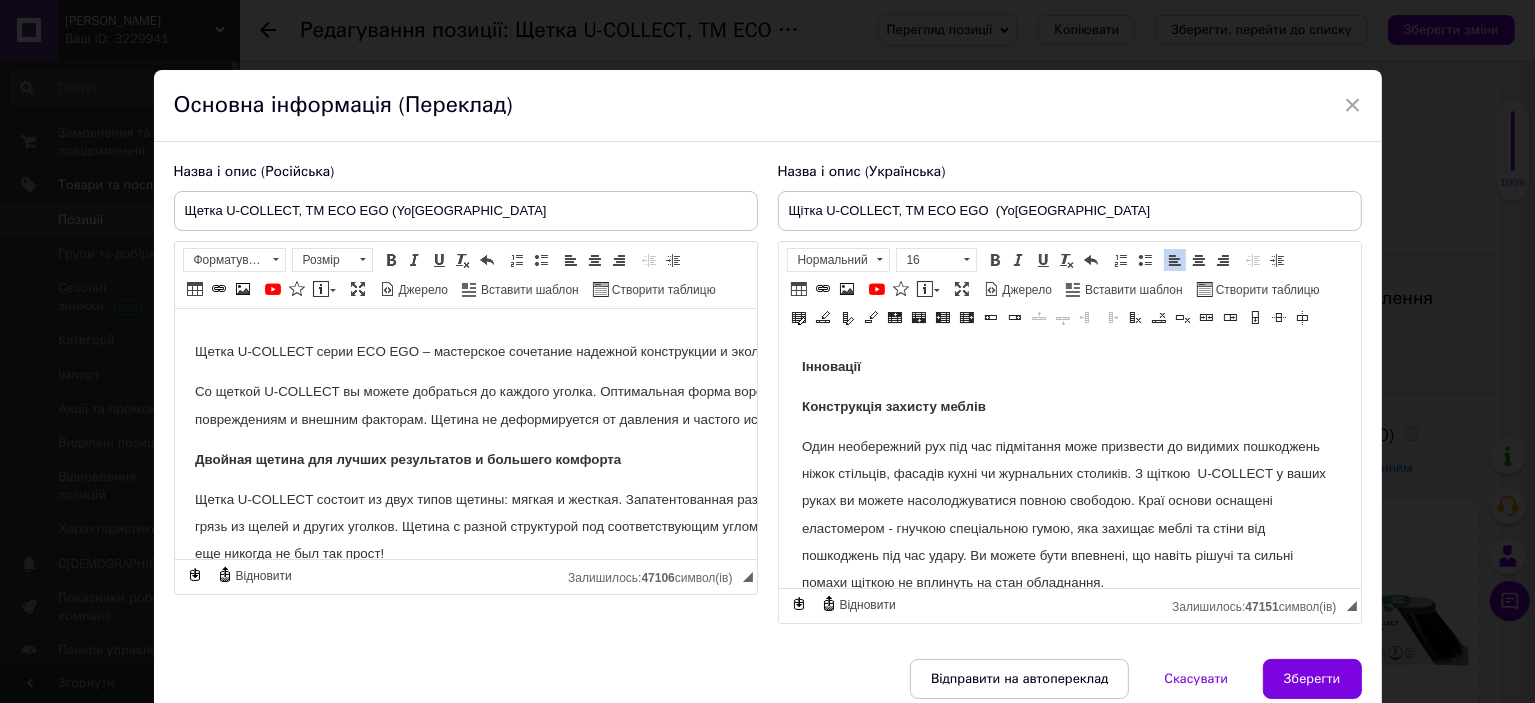 scroll, scrollTop: 700, scrollLeft: 0, axis: vertical 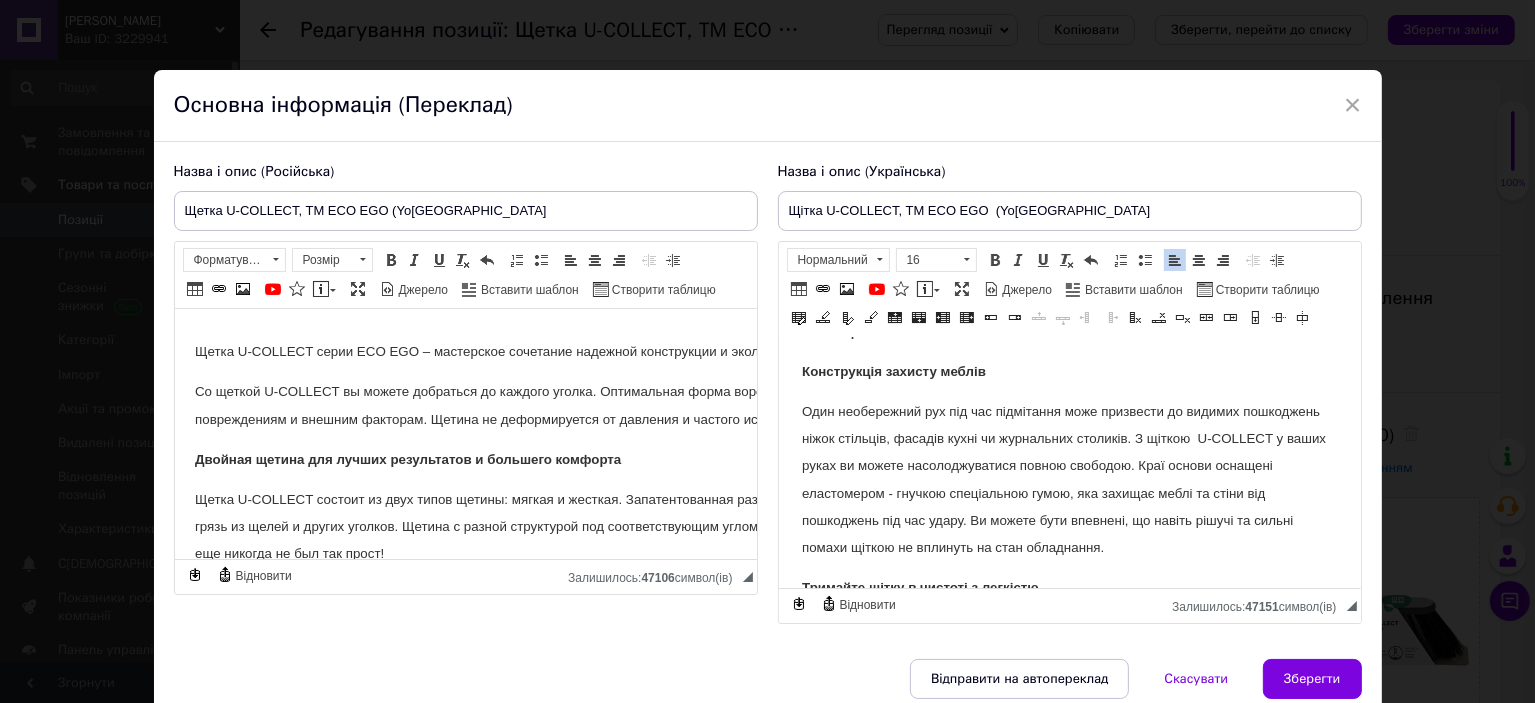 click on "Один необережний рух під час підмітання може призвести до видимих пошкоджень ніжок стільців, фасадів кухні чи журнальних столиків. З щіткою  U-COLLECT у ваших руках ви можете насолоджуватися повною свободою. Краї основи оснащені еластомером - гнучкою спеціальною гумою, яка захищає меблі та стіни від пошкоджень під час удару. Ви можете бути впевнені, що навіть рішучі та сильні помахи щіткою не вплинуть на стан обладнання." at bounding box center (1063, 479) 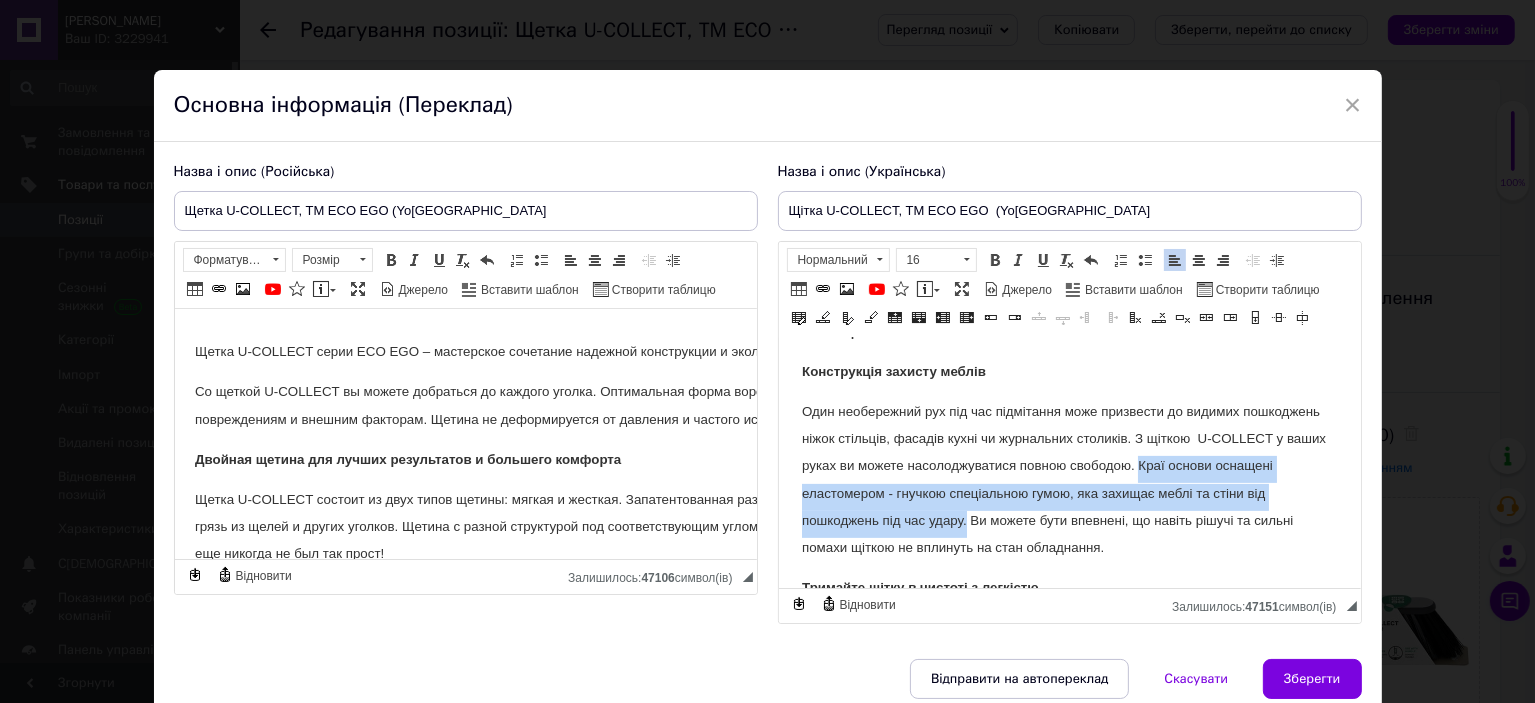drag, startPoint x: 1180, startPoint y: 466, endPoint x: 965, endPoint y: 523, distance: 222.42752 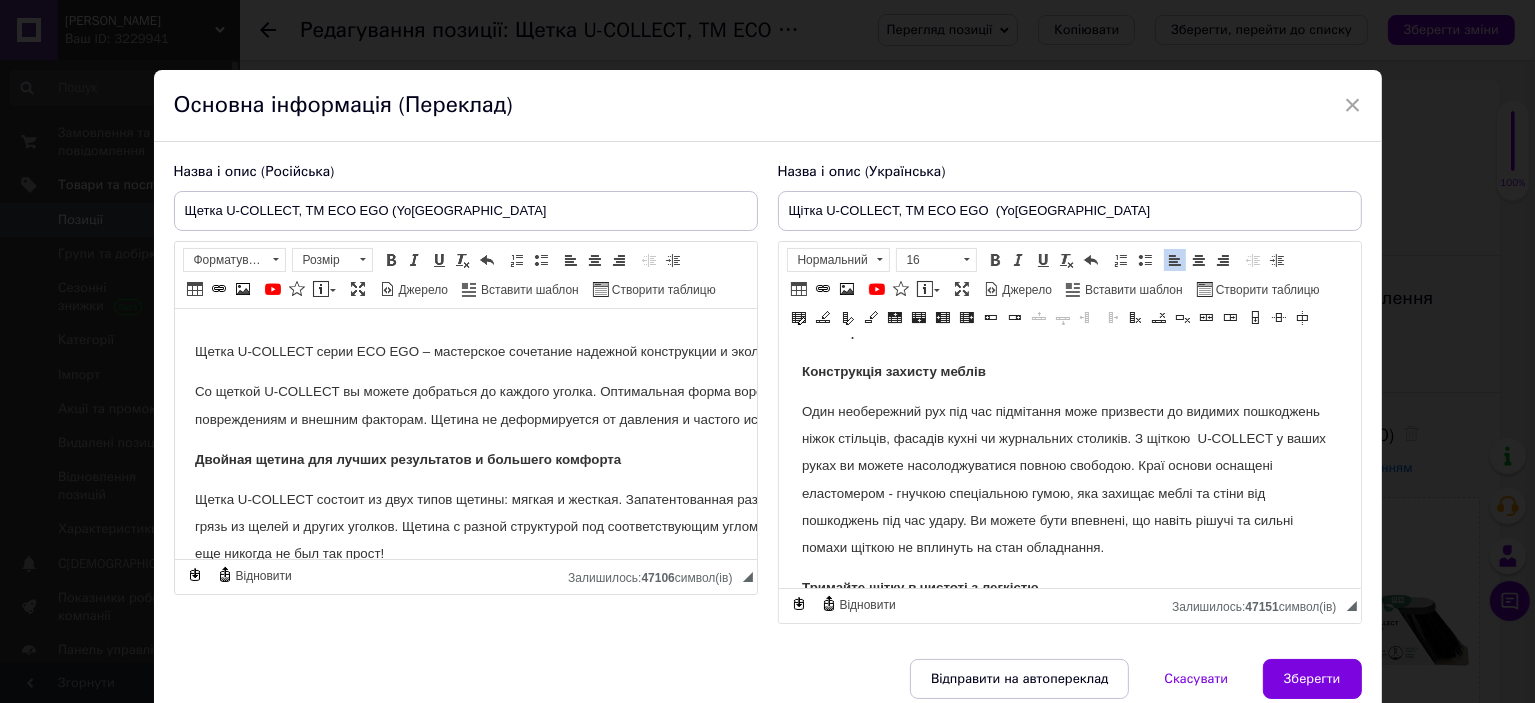 click on "Один необережний рух під час підмітання може призвести до видимих пошкоджень ніжок стільців, фасадів кухні чи журнальних столиків. З щіткою  U-COLLECT у ваших руках ви можете насолоджуватися повною свободою. Краї основи оснащені еластомером - гнучкою спеціальною гумою, яка захищає меблі та стіни від пошкоджень під час удару. Ви можете бути впевнені, що навіть рішучі та сильні помахи щіткою не вплинуть на стан обладнання." at bounding box center (1063, 479) 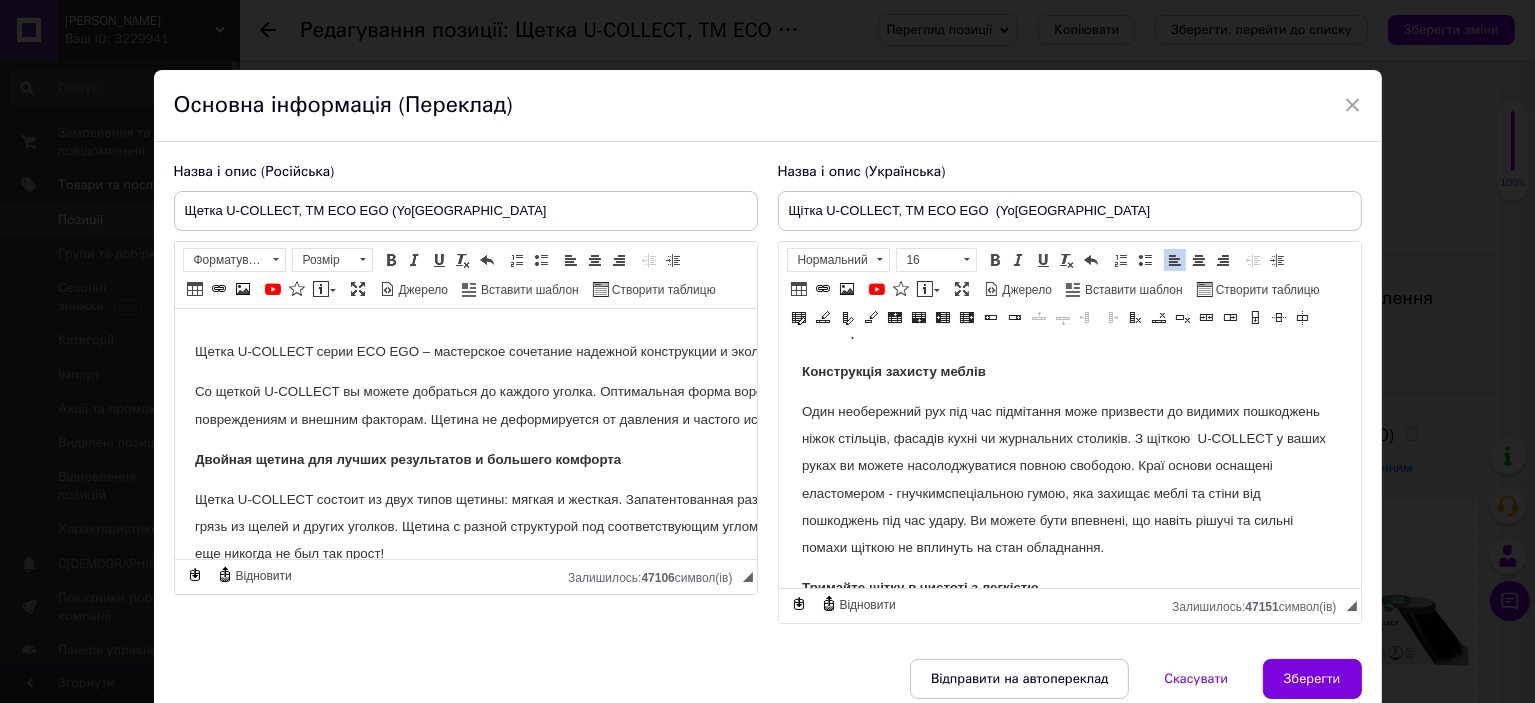 drag, startPoint x: 1026, startPoint y: 488, endPoint x: 1030, endPoint y: 504, distance: 16.492422 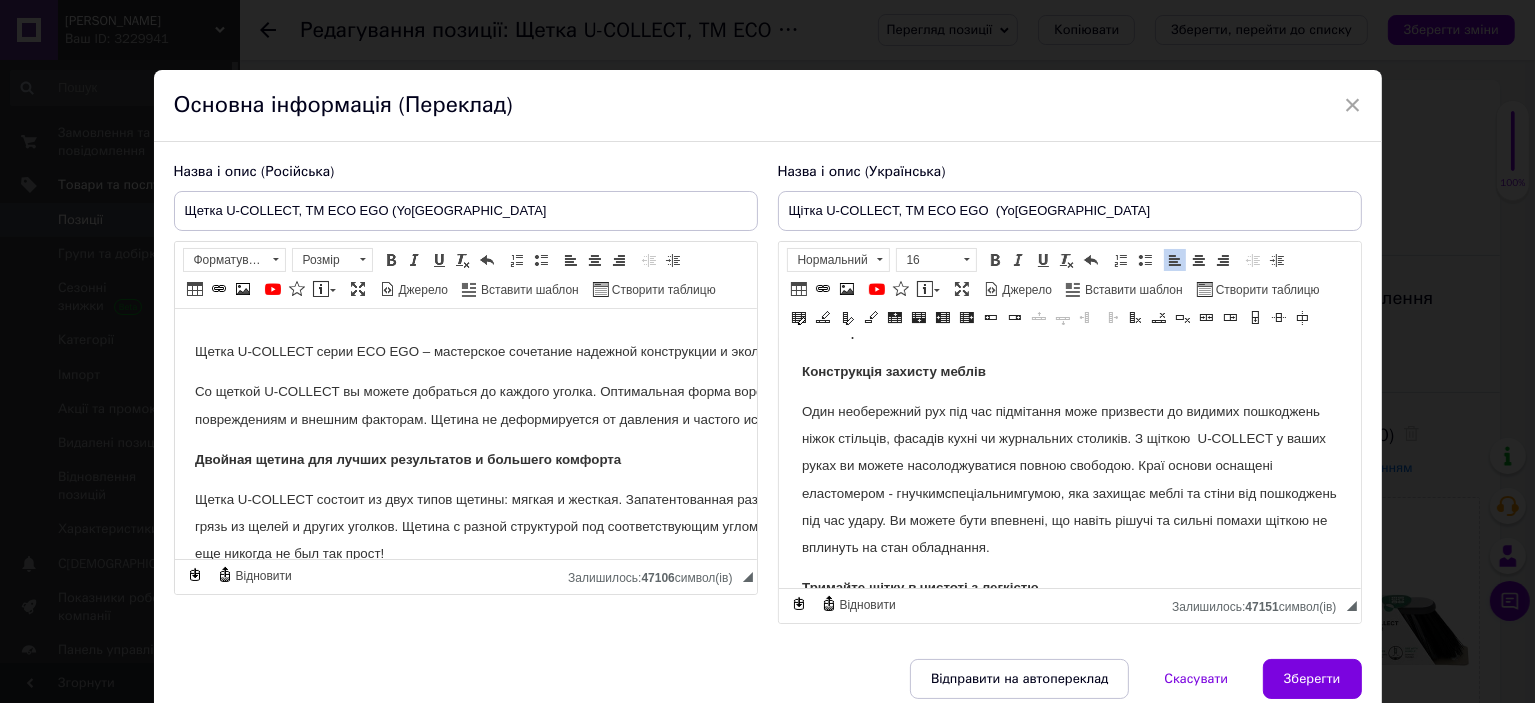 click on "Один необережний рух під час підмітання може призвести до видимих пошкоджень ніжок стільців, фасадів кухні чи журнальних столиків. З щіткою  U-COLLECT у ваших руках ви можете насолоджуватися повною свободою. Краї основи оснащені еластомером - гнучким  спеціальним  гумою, яка захищає меблі та стіни від пошкоджень під час удару. Ви можете бути впевнені, що навіть рішучі та сильні помахи щіткою не вплинуть на стан обладнання." at bounding box center [1068, 479] 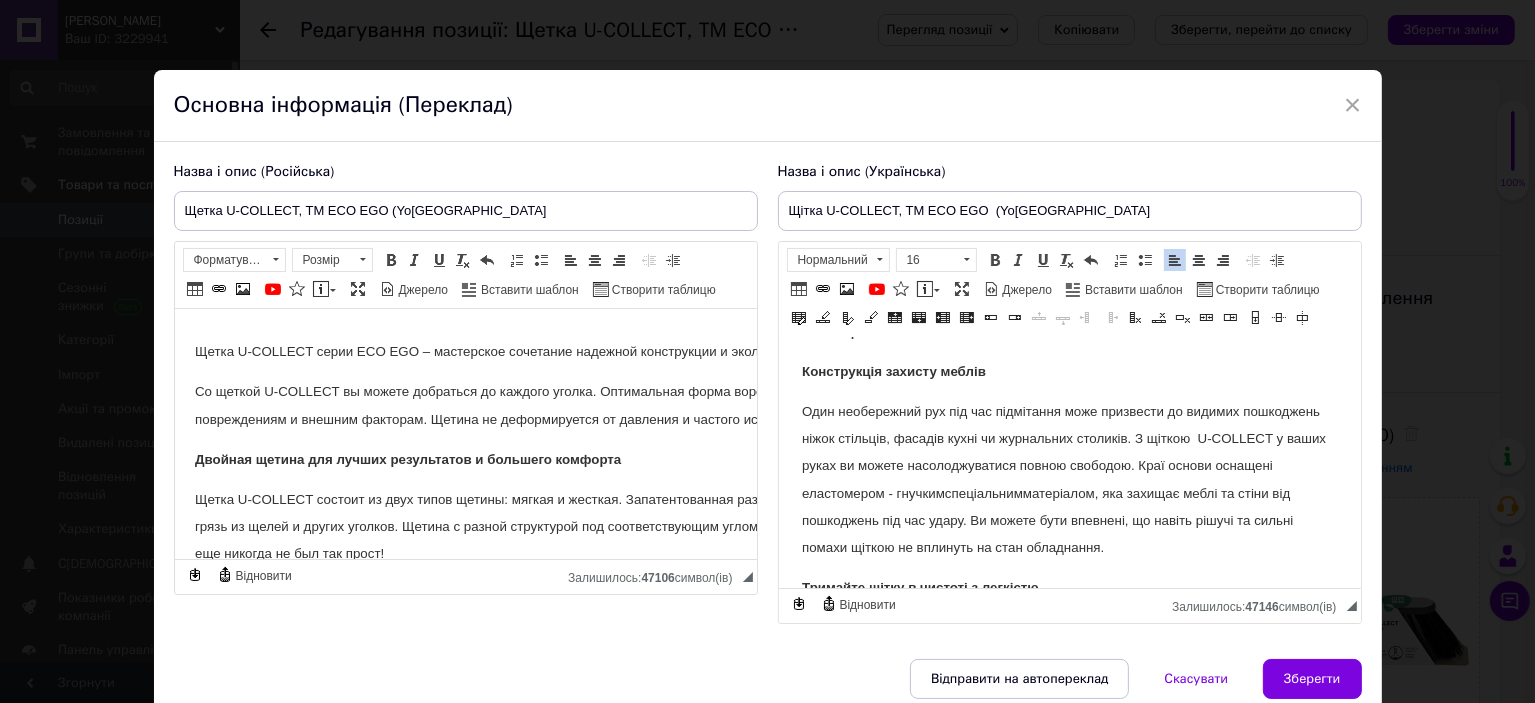 click on "Один необережний рух під час підмітання може призвести до видимих пошкоджень ніжок стільців, фасадів кухні чи журнальних столиків. З щіткою  U-COLLECT у ваших руках ви можете насолоджуватися повною свободою. Краї основи оснащені еластомером - гнучким  спеціальним  матеріалом , яка захищає меблі та стіни від пошкоджень під час удару. Ви можете бути впевнені, що навіть рішучі та сильні помахи щіткою не вплинуть на стан обладнання." at bounding box center (1063, 479) 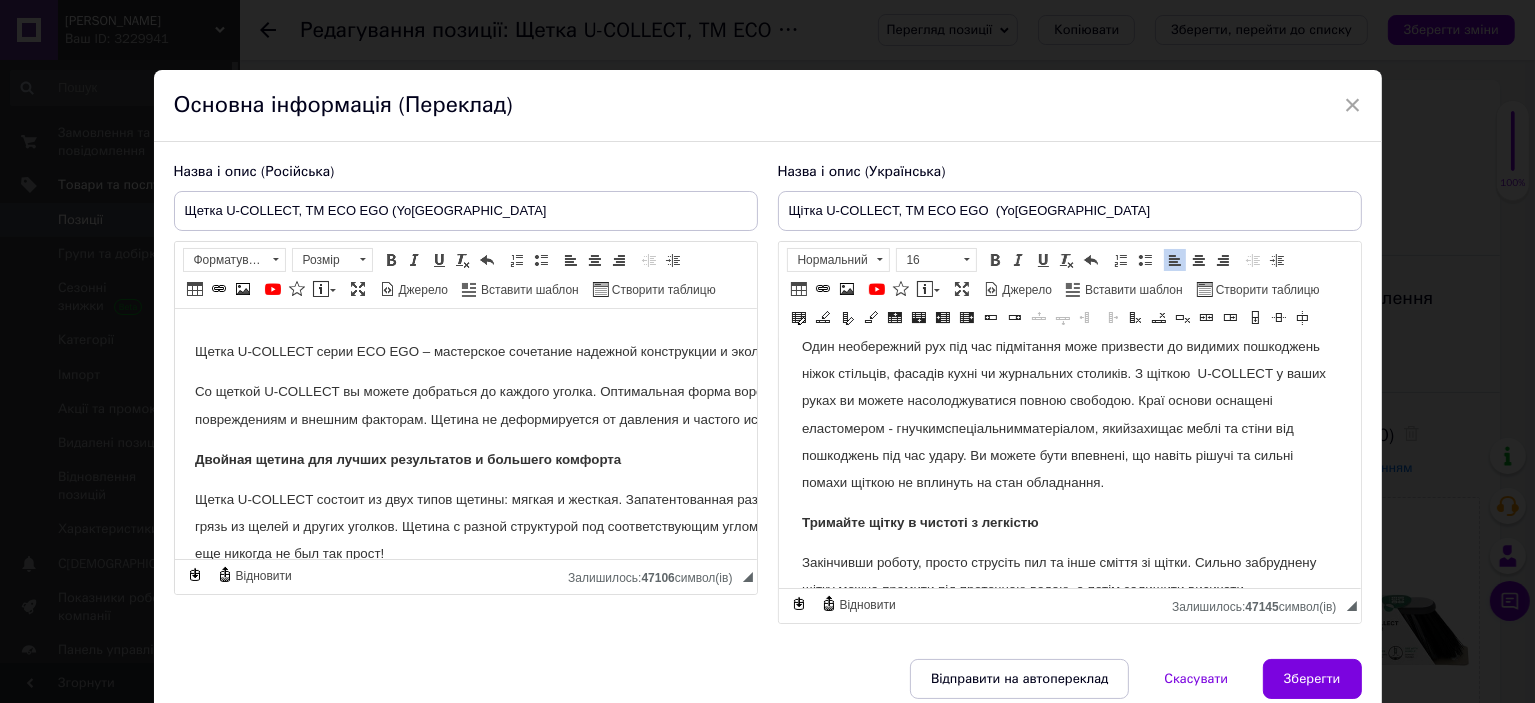 scroll, scrollTop: 800, scrollLeft: 0, axis: vertical 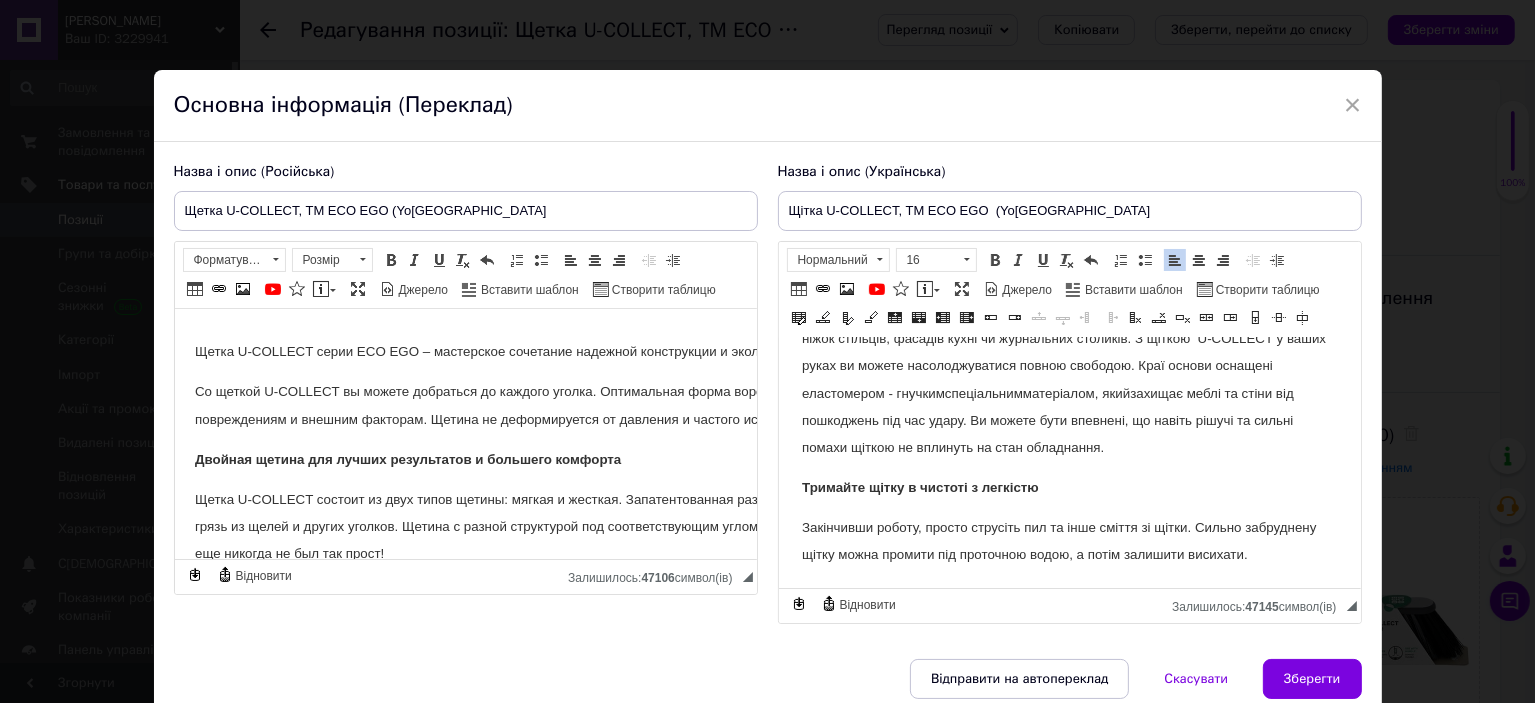 click on "Один необережний рух під час підмітання може призвести до видимих пошкоджень ніжок стільців, фасадів кухні чи журнальних столиків. З щіткою  U-COLLECT у ваших руках ви можете насолоджуватися повною свободою. Краї основи оснащені еластомером - гнучким  спеціальним  матеріалом , який  захищає меблі та стіни від пошкоджень під час удару. Ви можете бути впевнені, що навіть рішучі та сильні помахи щіткою не вплинуть на стан обладнання." at bounding box center [1063, 379] 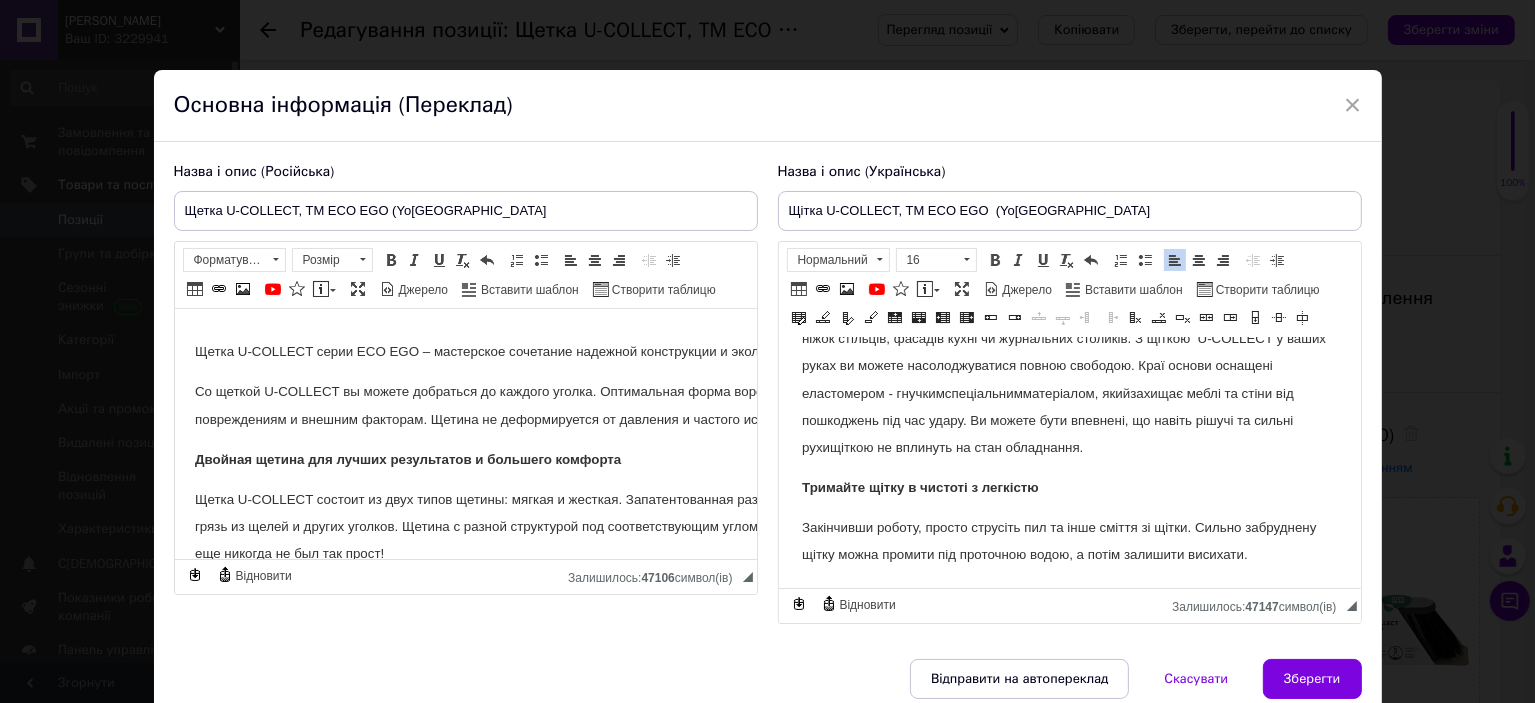 click on "Закінчивши роботу, просто струсіть пил та інше сміття зі щітки. Сильно забруднену щітку можна промити під проточною водою, а потім залишити висихати." at bounding box center (1058, 541) 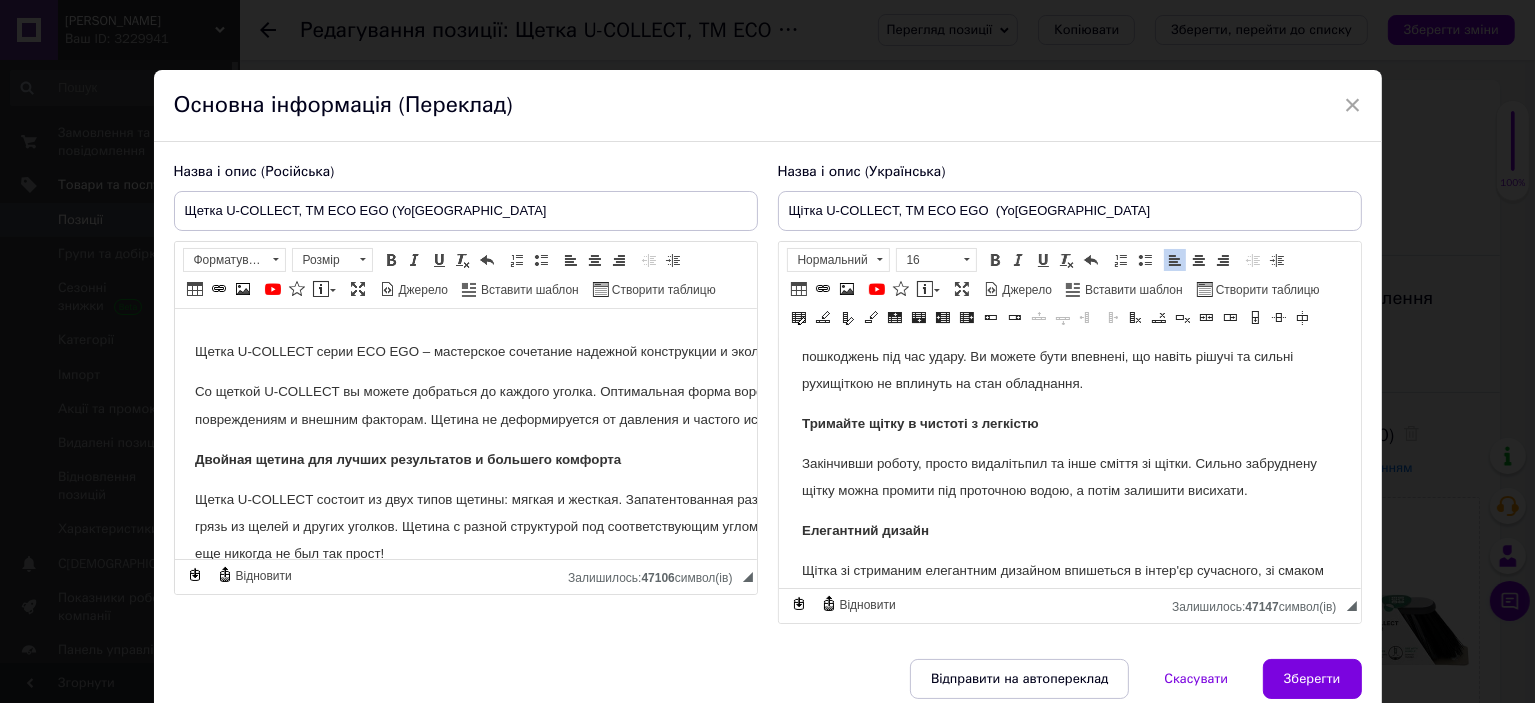 scroll, scrollTop: 900, scrollLeft: 0, axis: vertical 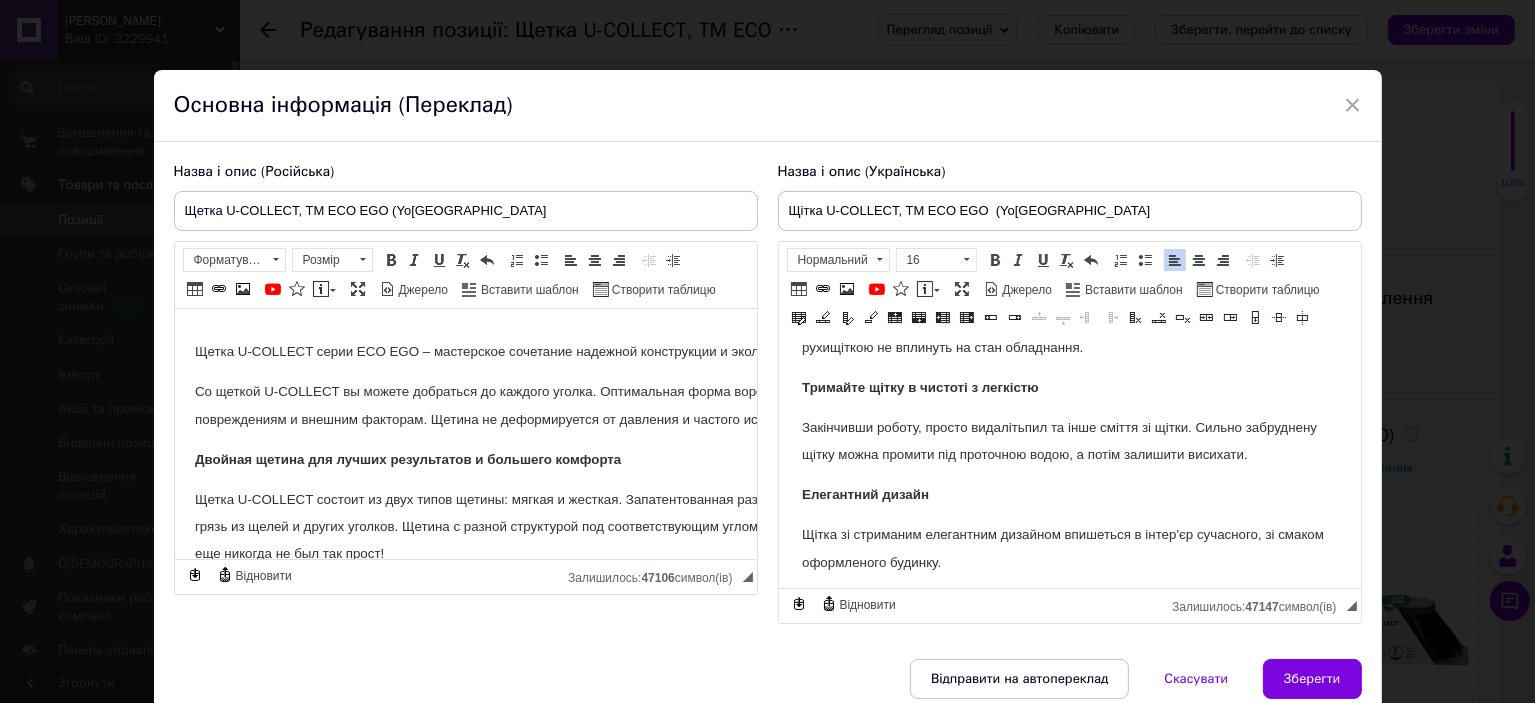 click on "Щітка зі стриманим елегантним дизайном впишеться в інтер'єр сучасного, зі смаком оформленого будинку." at bounding box center (1062, 548) 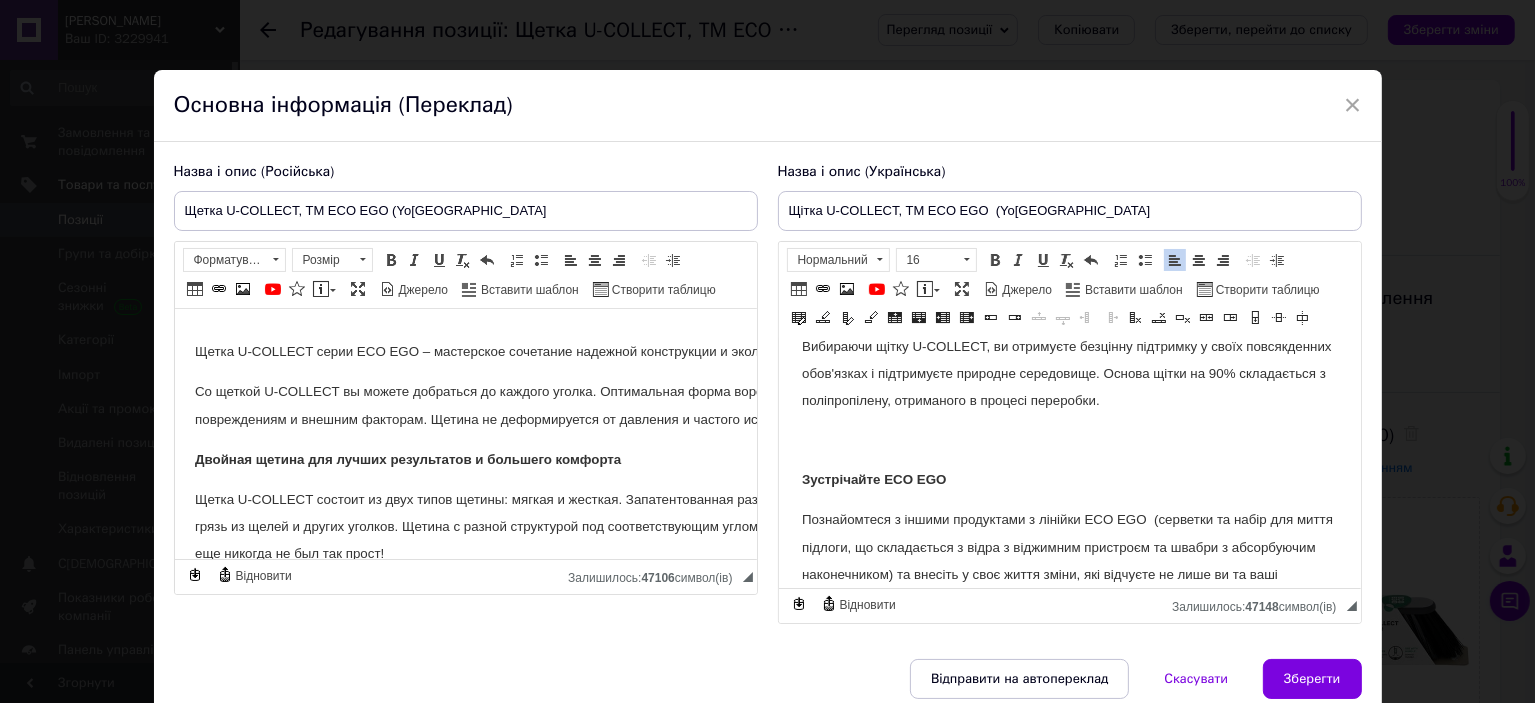 scroll, scrollTop: 1300, scrollLeft: 0, axis: vertical 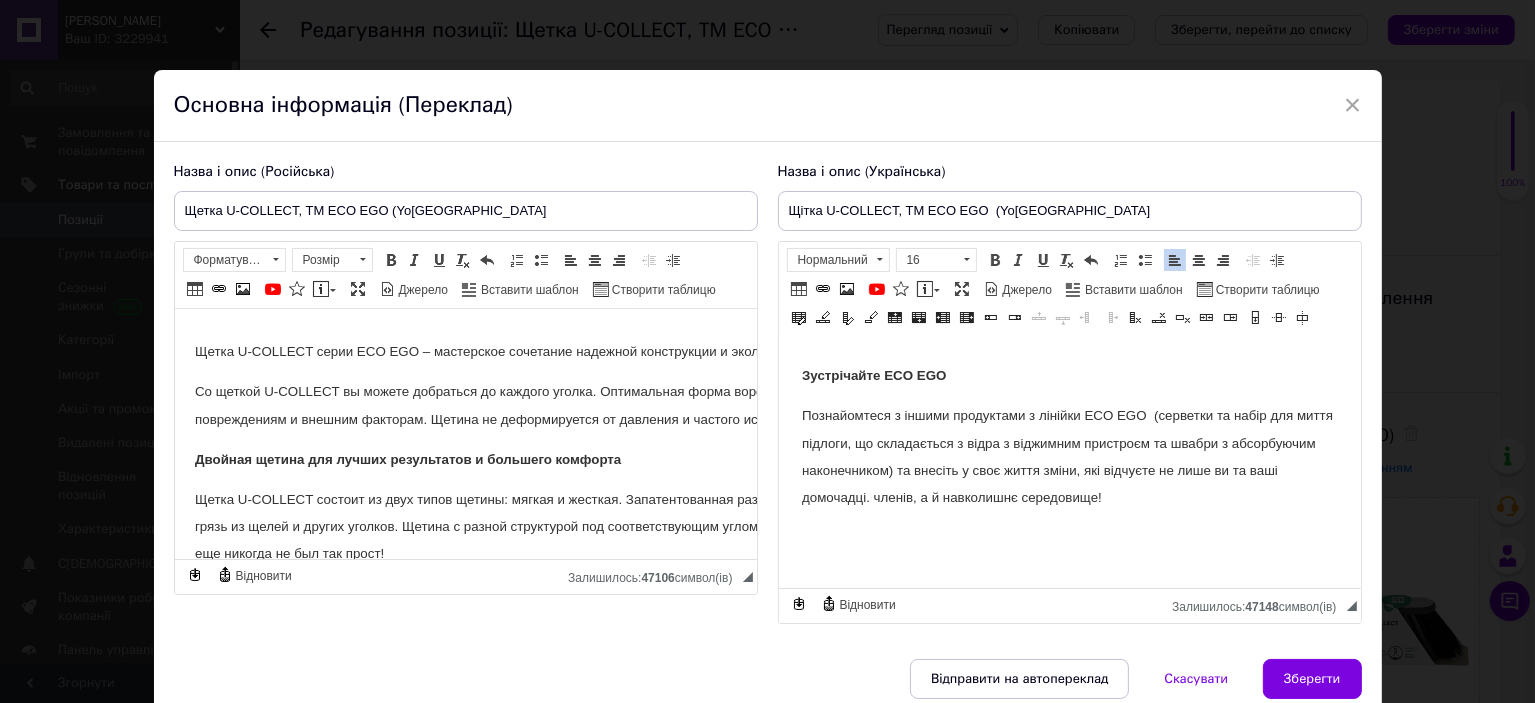 click on "Познайомтеся з іншими продуктами з лінійки ECO EGO  (серветки та набір для миття підлоги, що складається з відра з віджимним пристроєм та швабри з абсорбуючим наконечником) та внесіть у своє життя зміни, які відчуєте не лише ви та ваші домочадці. членів, а й навколишнє середовище!" at bounding box center (1066, 457) 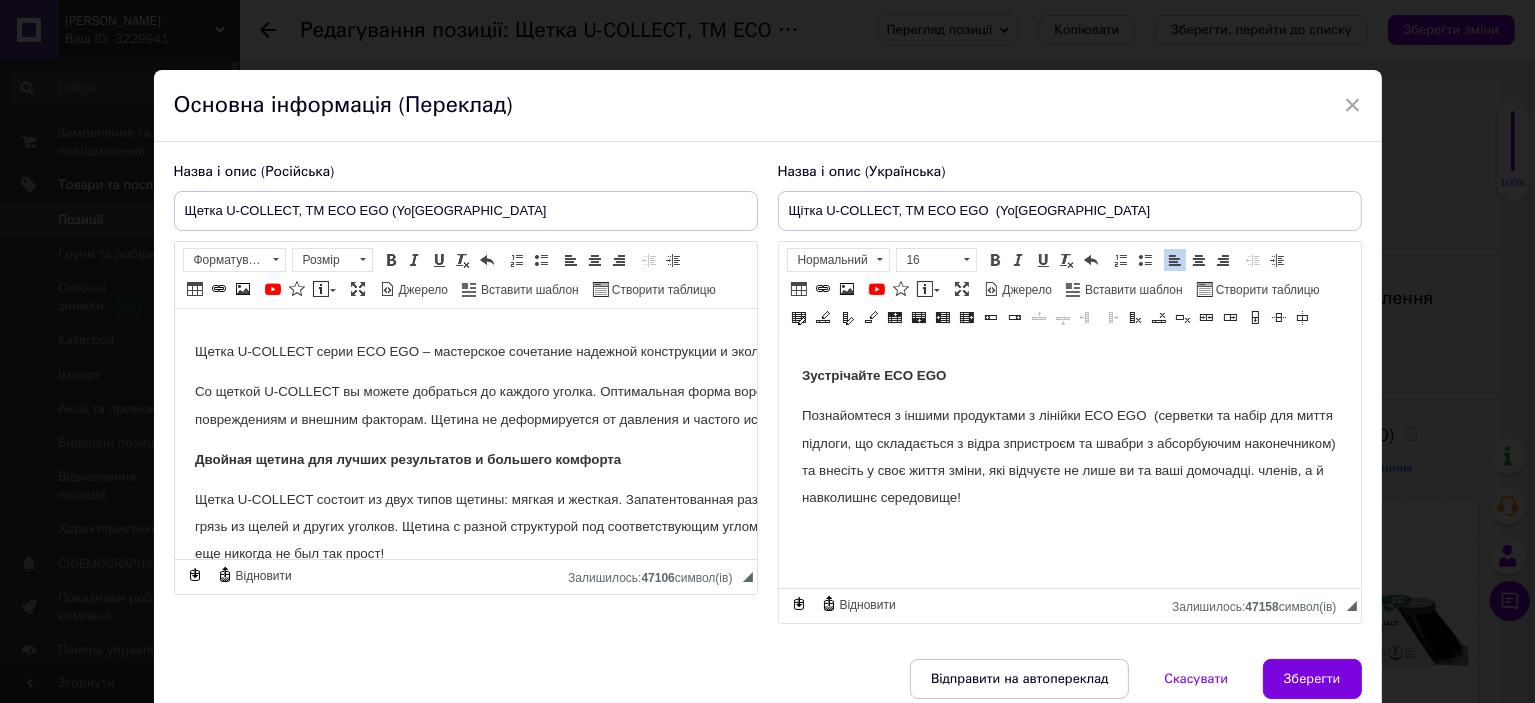click on "Познайомтеся з іншими продуктами з лінійки ECO EGO  (серветки та набір для миття підлоги, що складається з відра з  пристроєм та швабри з абсорбуючим наконечником) та внесіть у своє життя зміни, які відчуєте не лише ви та ваші домочадці. членів, а й навколишнє середовище!" at bounding box center (1068, 457) 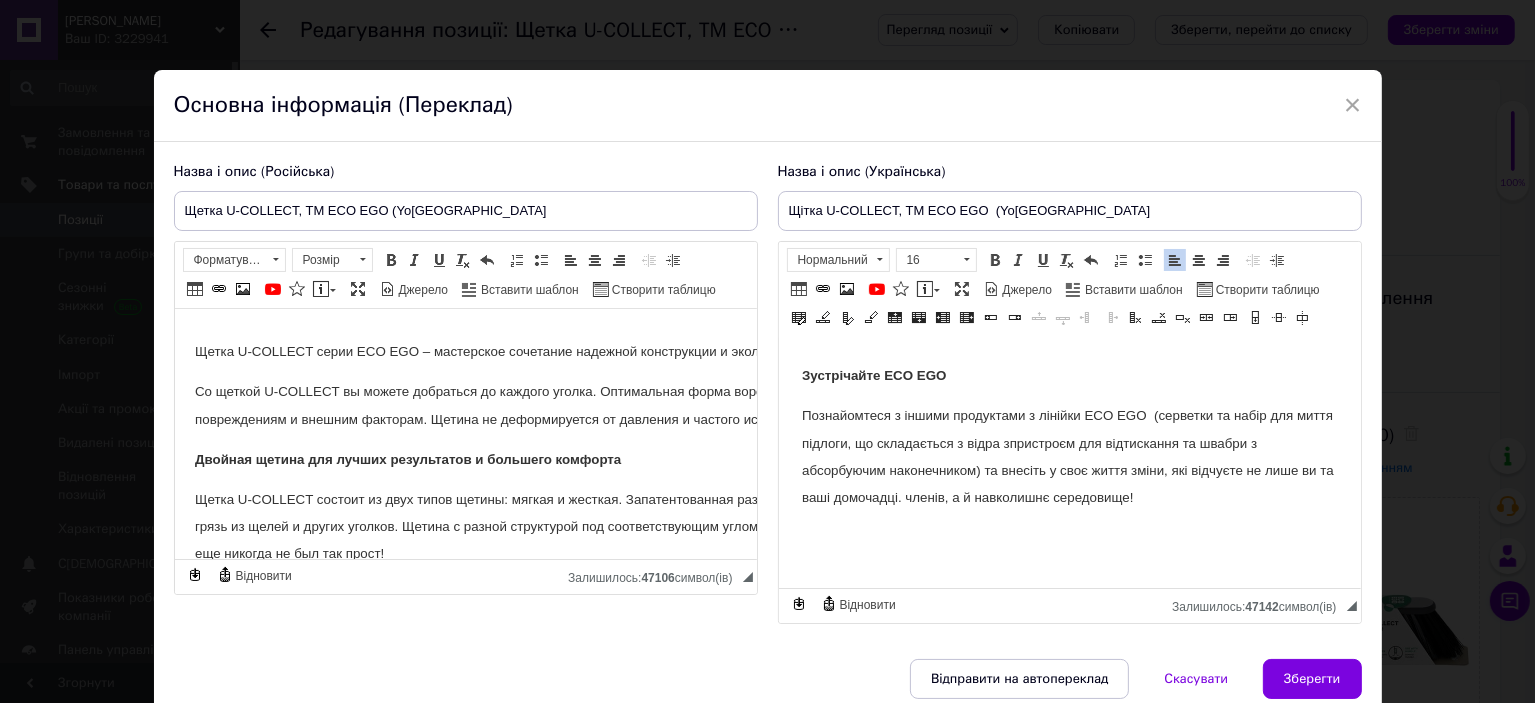 click on "Познайомтеся з іншими продуктами з лінійки ECO EGO  (серветки та набір для миття підлоги, що складається з відра з  пристроєм для відтискання та швабри з абсорбуючим наконечником) та внесіть у своє життя зміни, які відчуєте не лише ви та ваші домочадці. членів, а й навколишнє середовище!" at bounding box center (1067, 457) 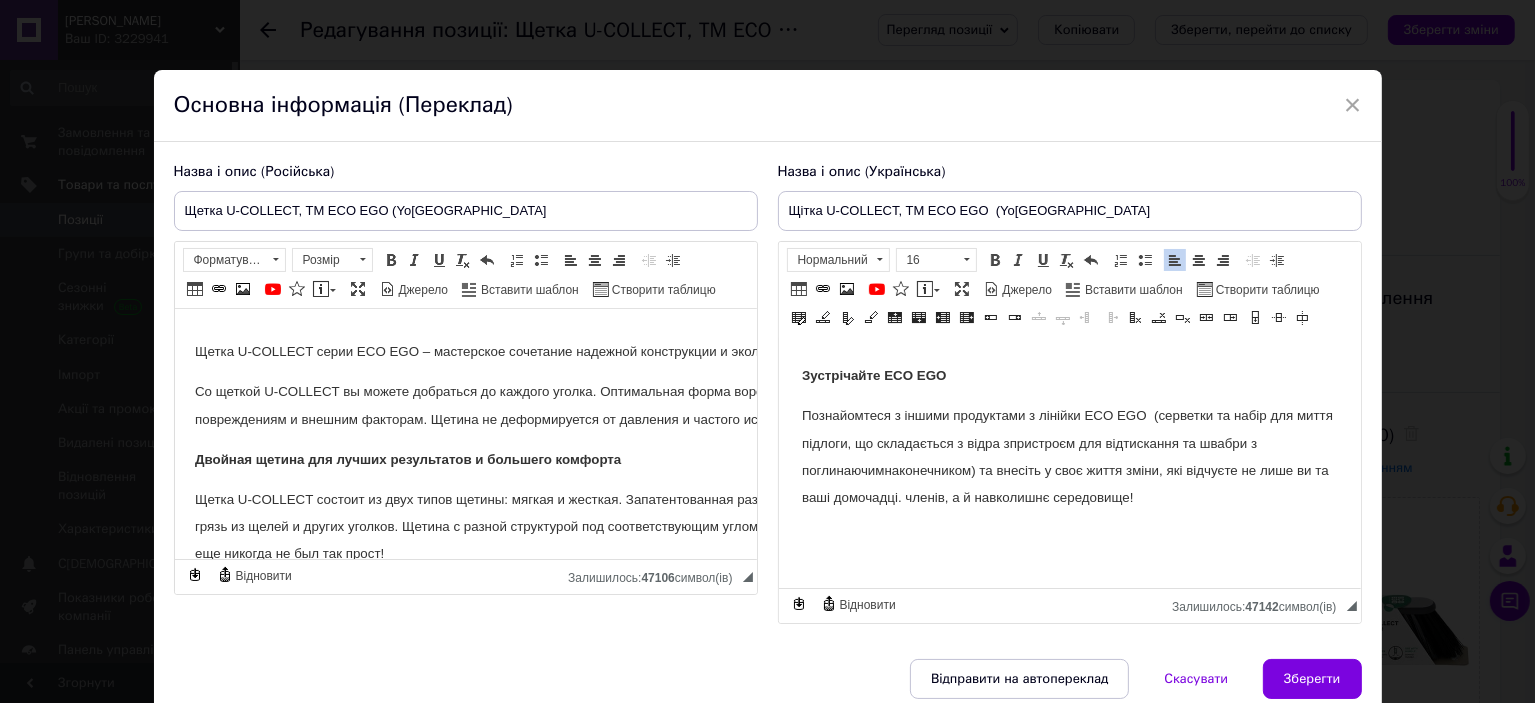 click on "Познайомтеся з іншими продуктами з лінійки ECO EGO  (серветки та набір для миття підлоги, що складається з відра з  пристроєм для відтискання та швабри з поглинаючим  наконечником) та внесіть у своє життя зміни, які відчуєте не лише ви та ваші домочадці. членів, а й навколишнє середовище!" at bounding box center [1066, 462] 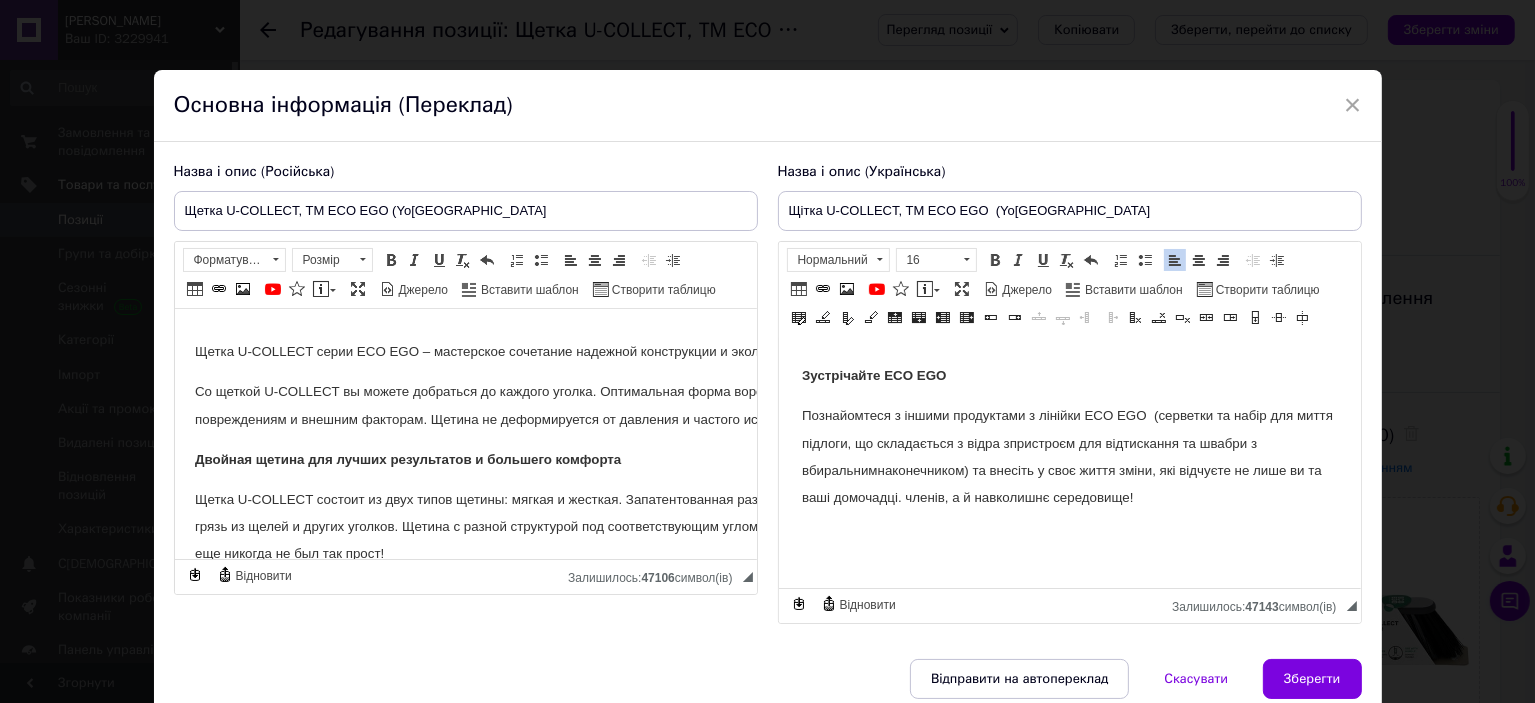 click on "Познайомтеся з іншими продуктами з лінійки ECO EGO  (серветки та набір для миття підлоги, що складається з відра з  пристроєм для відтискання та швабри з вбиральним  наконечником) та внесіть у своє життя зміни, які відчуєте не лише ви та ваші домочадці. членів, а й навколишнє середовище!" at bounding box center [1066, 457] 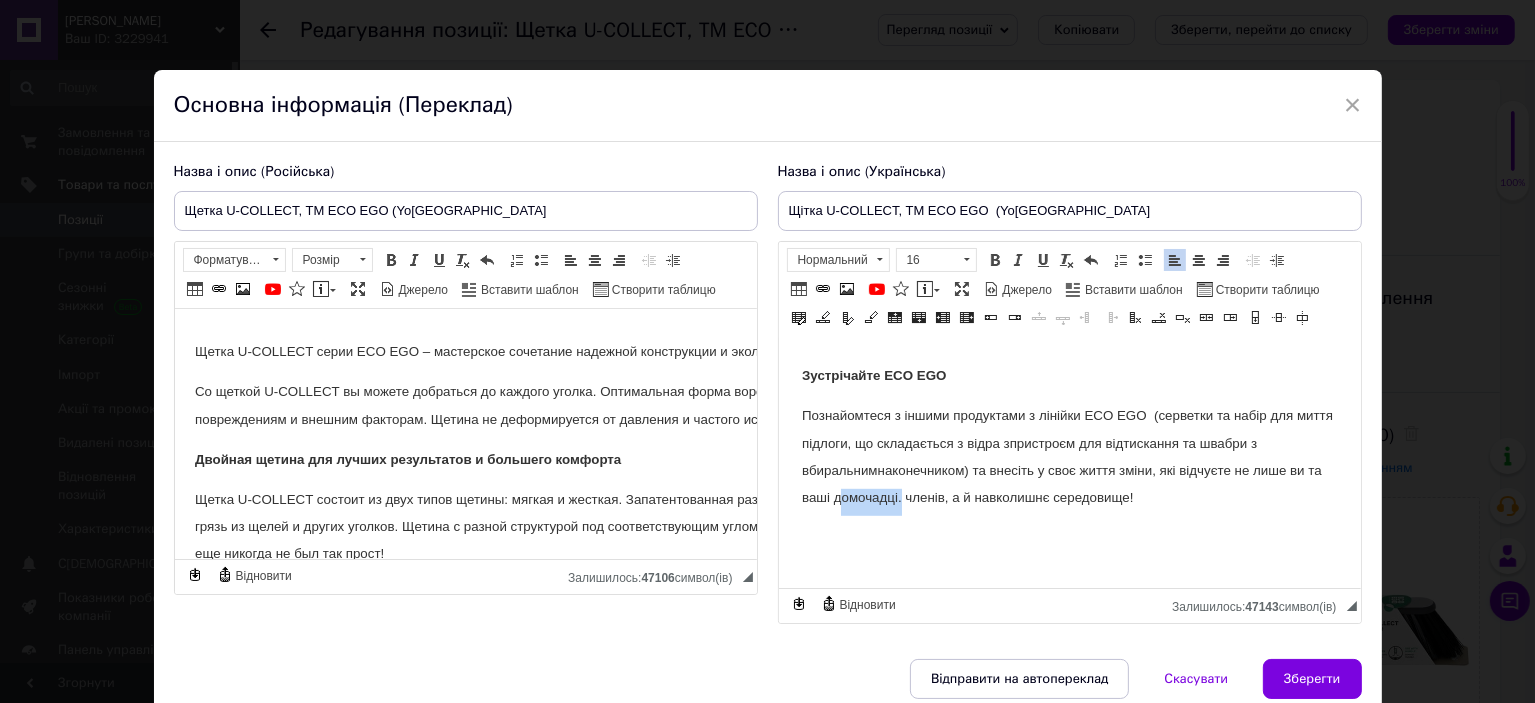 drag, startPoint x: 851, startPoint y: 476, endPoint x: 912, endPoint y: 479, distance: 61.073727 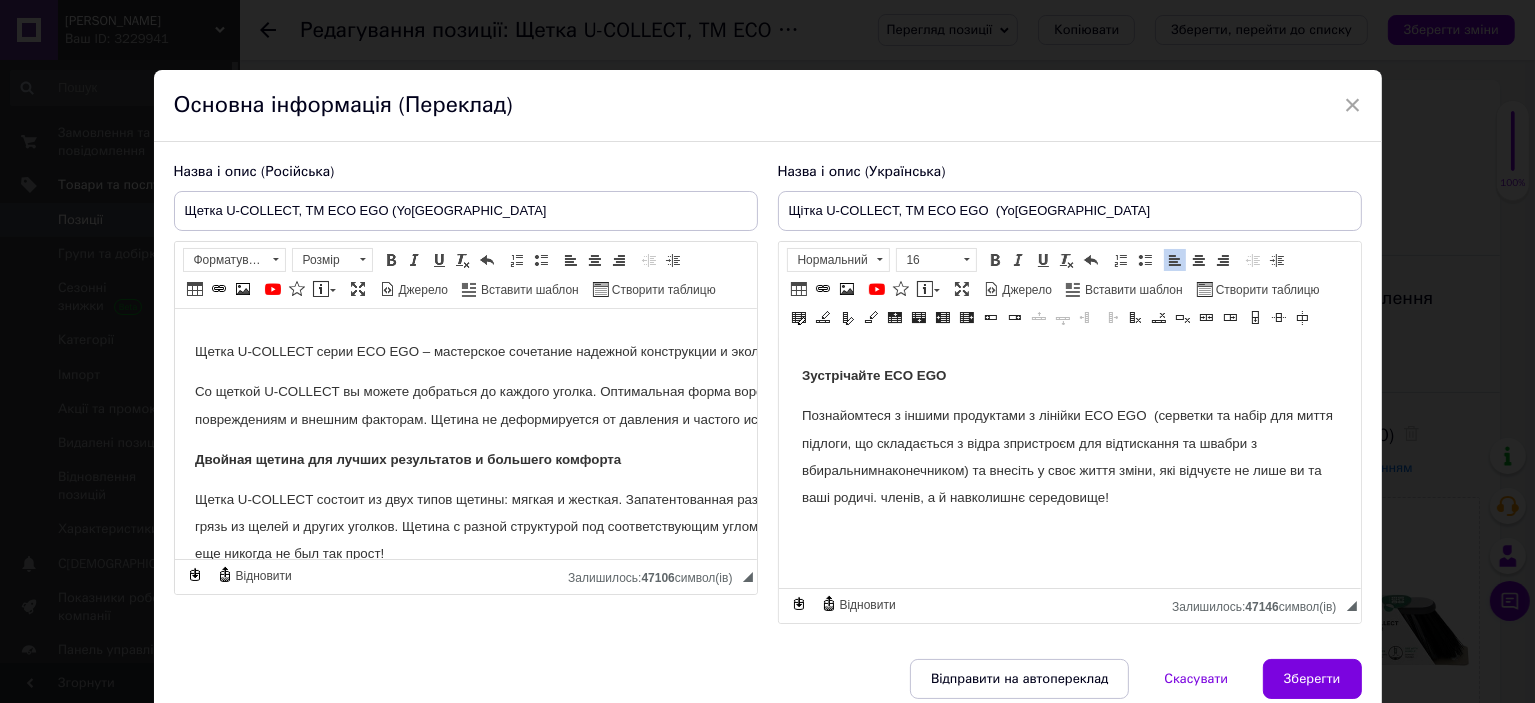 click on "Познайомтеся з іншими продуктами з лінійки ECO EGO  (серветки та набір для миття підлоги, що складається з відра з  пристроєм для відтискання та швабри з вбиральним  наконечником) та внесіть у своє життя зміни, які відчуєте не лише ви та ваші родичі . членів, а й навколишнє середовище!" at bounding box center (1066, 457) 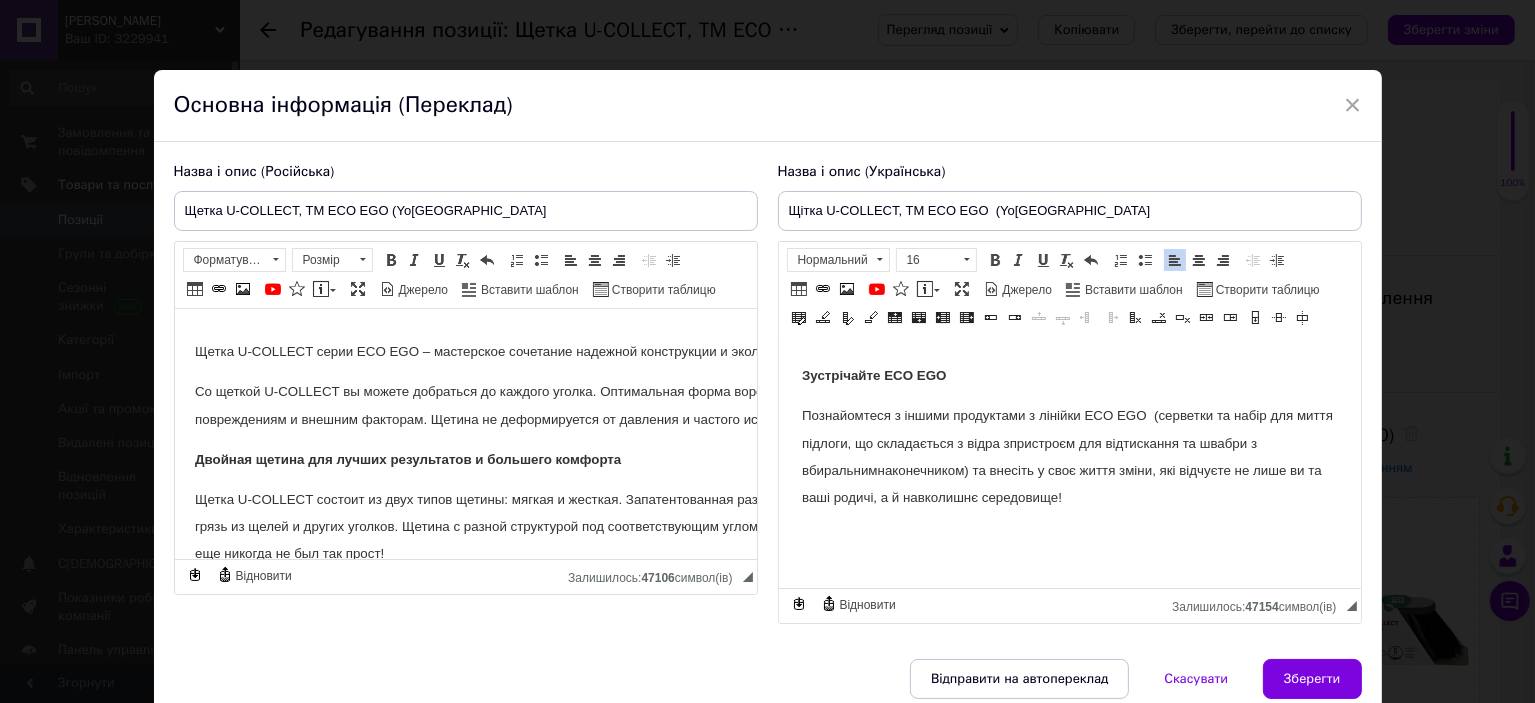 drag, startPoint x: 956, startPoint y: 504, endPoint x: 989, endPoint y: 460, distance: 55 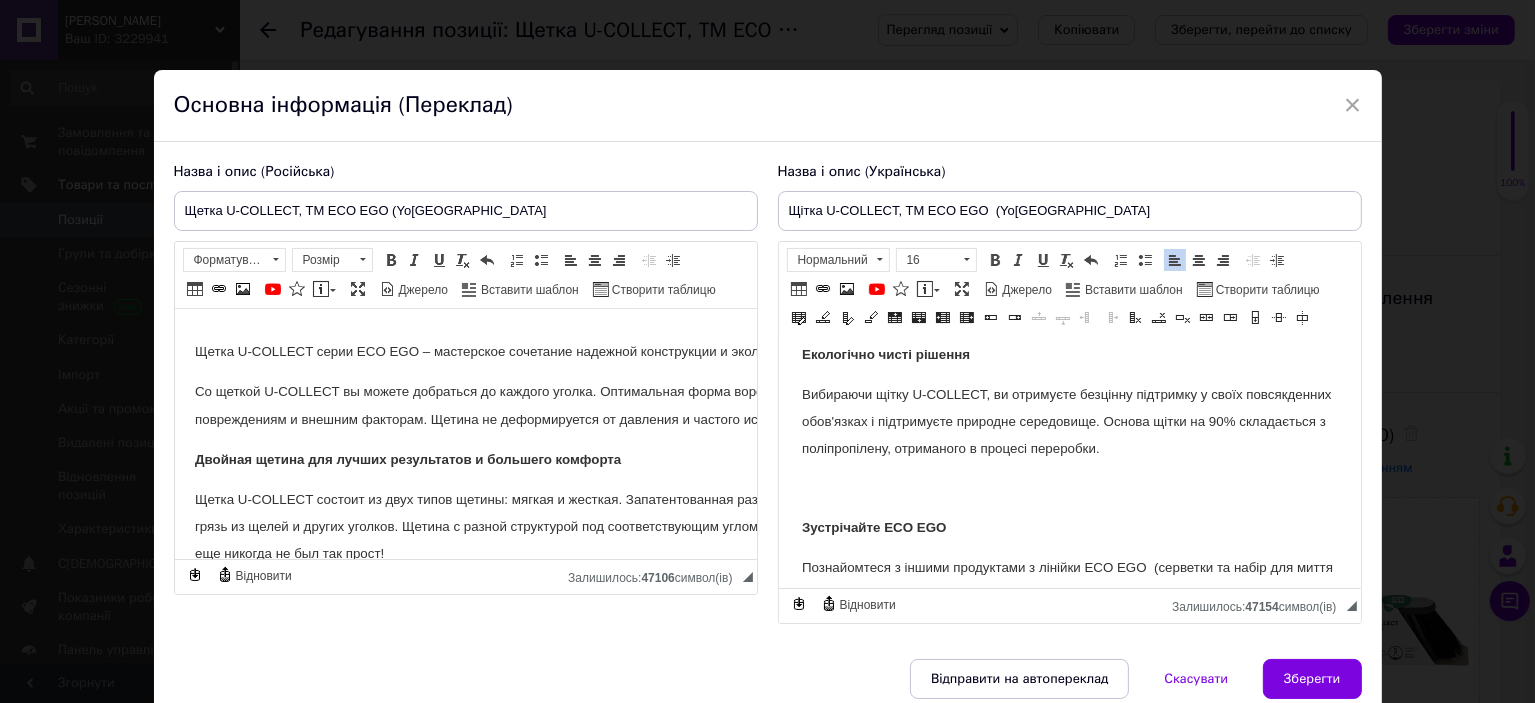 scroll, scrollTop: 1100, scrollLeft: 0, axis: vertical 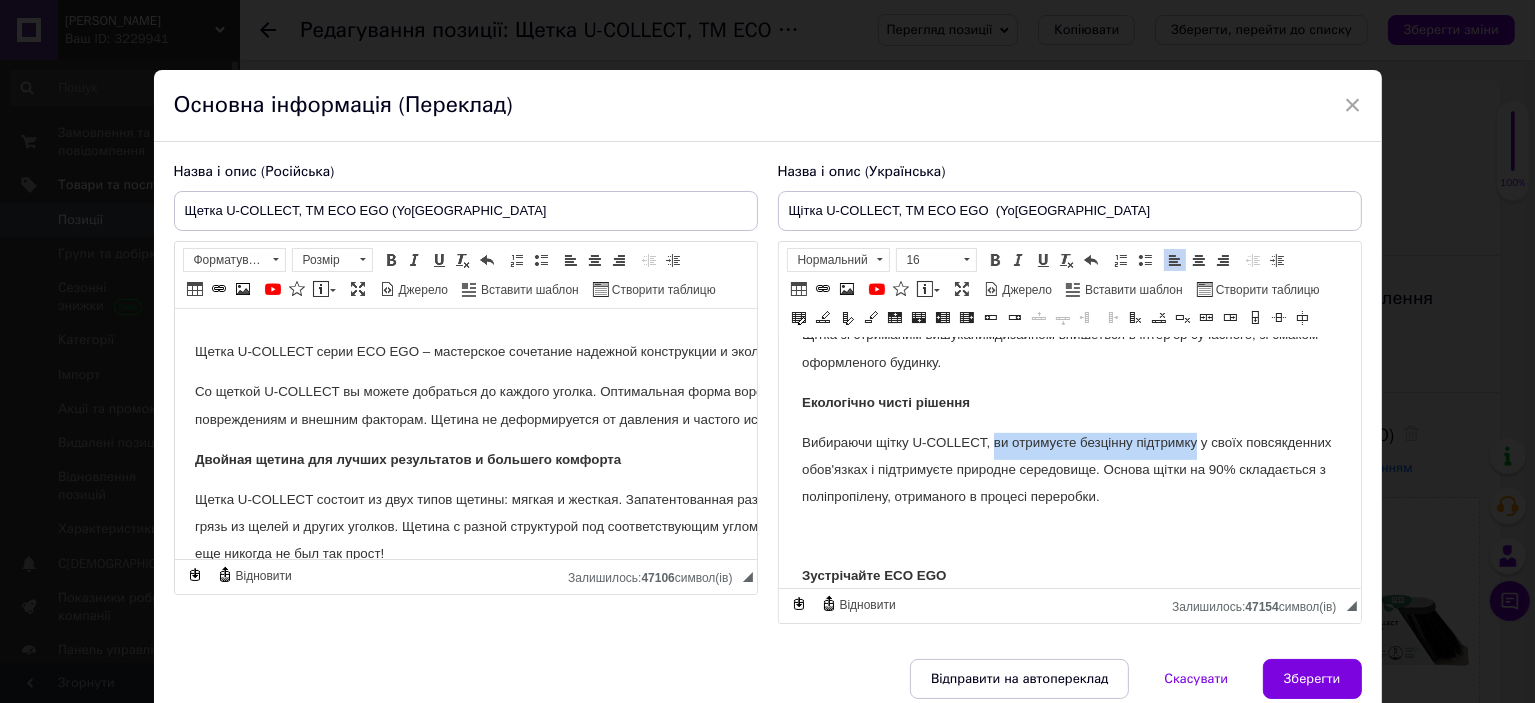 drag, startPoint x: 993, startPoint y: 432, endPoint x: 1196, endPoint y: 431, distance: 203.00246 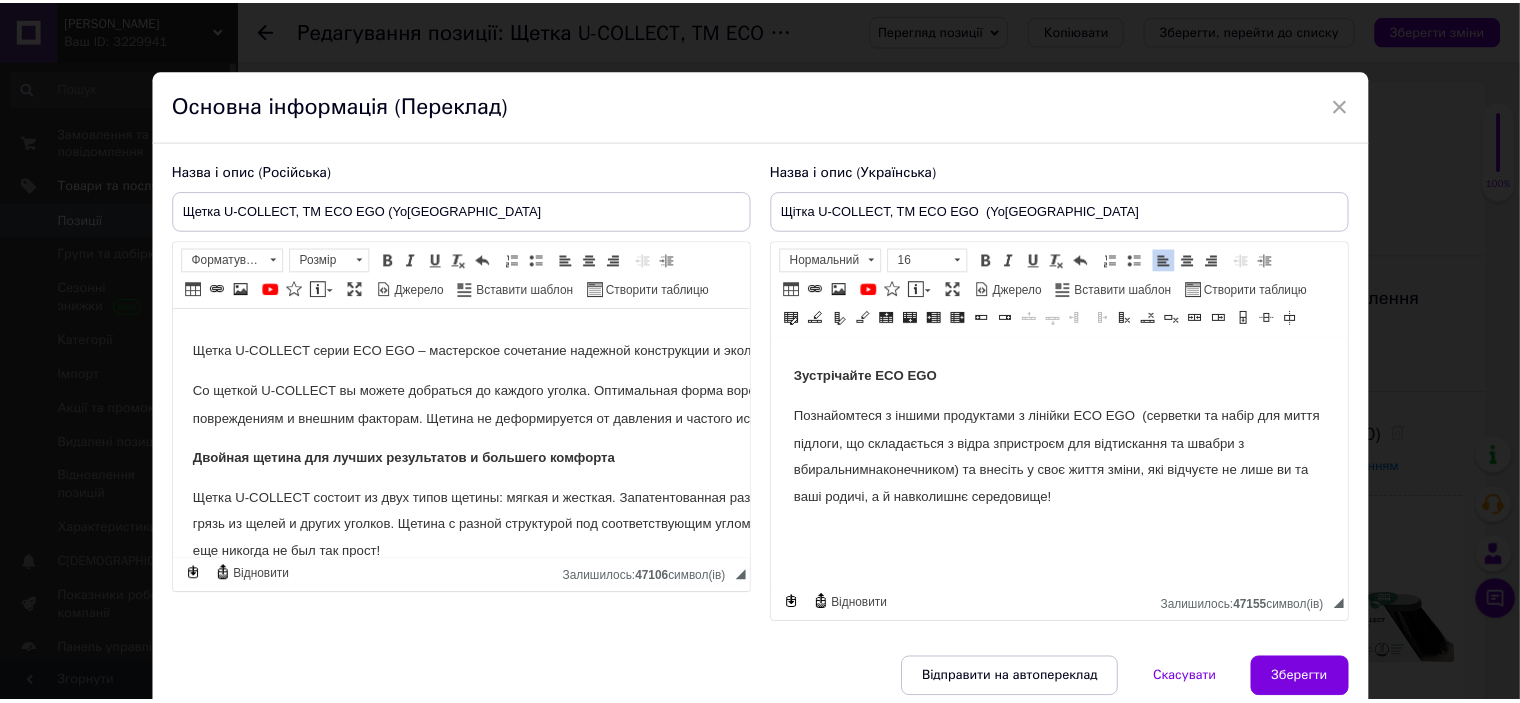 scroll, scrollTop: 1321, scrollLeft: 0, axis: vertical 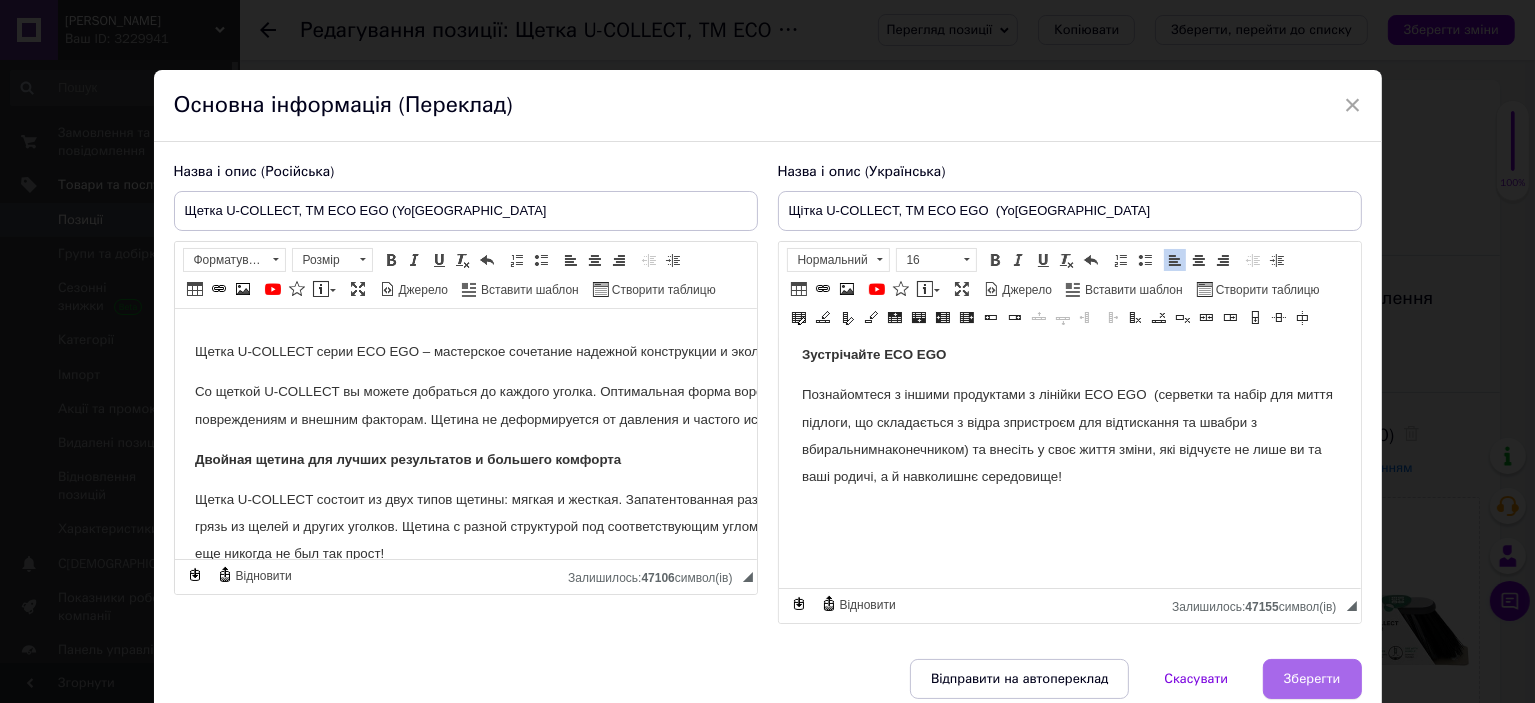 click on "Зберегти" at bounding box center [1312, 679] 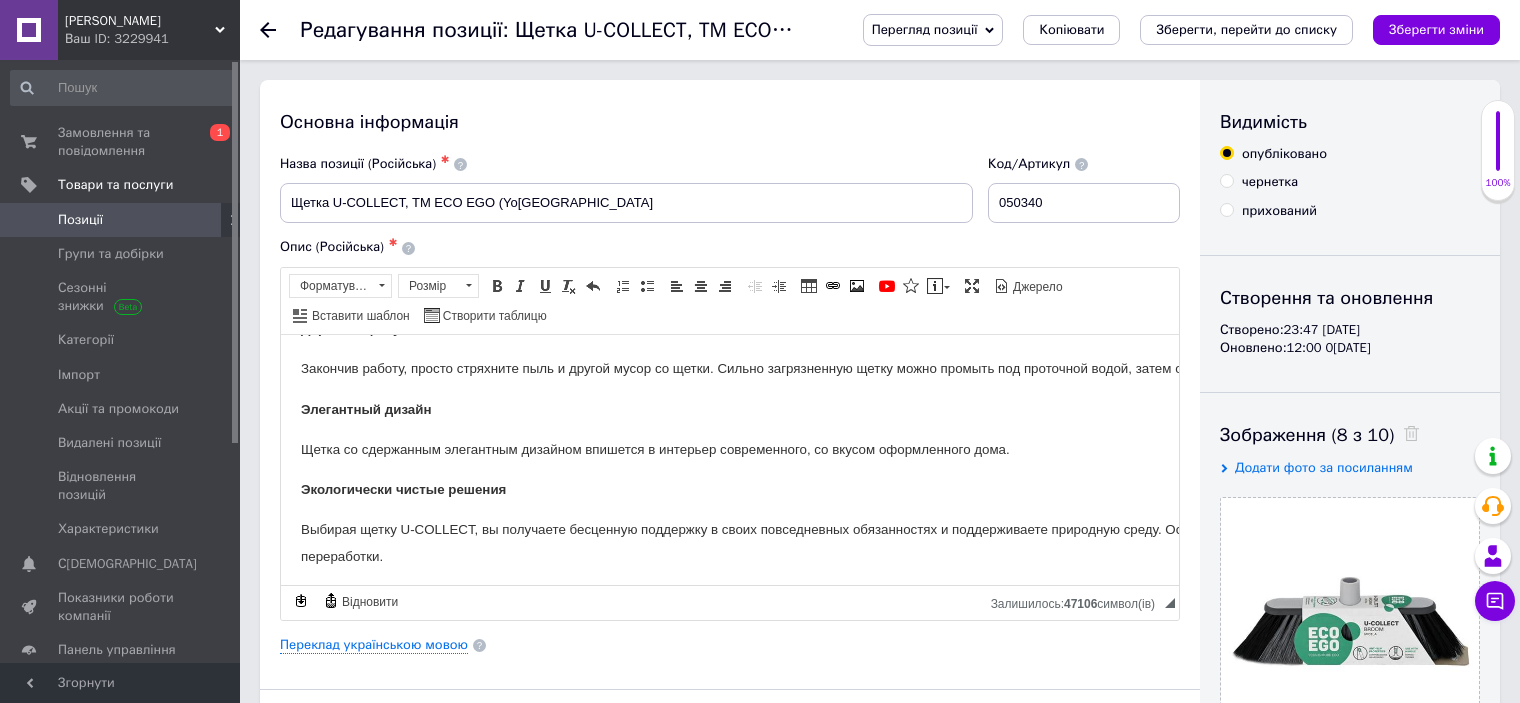 checkbox on "true" 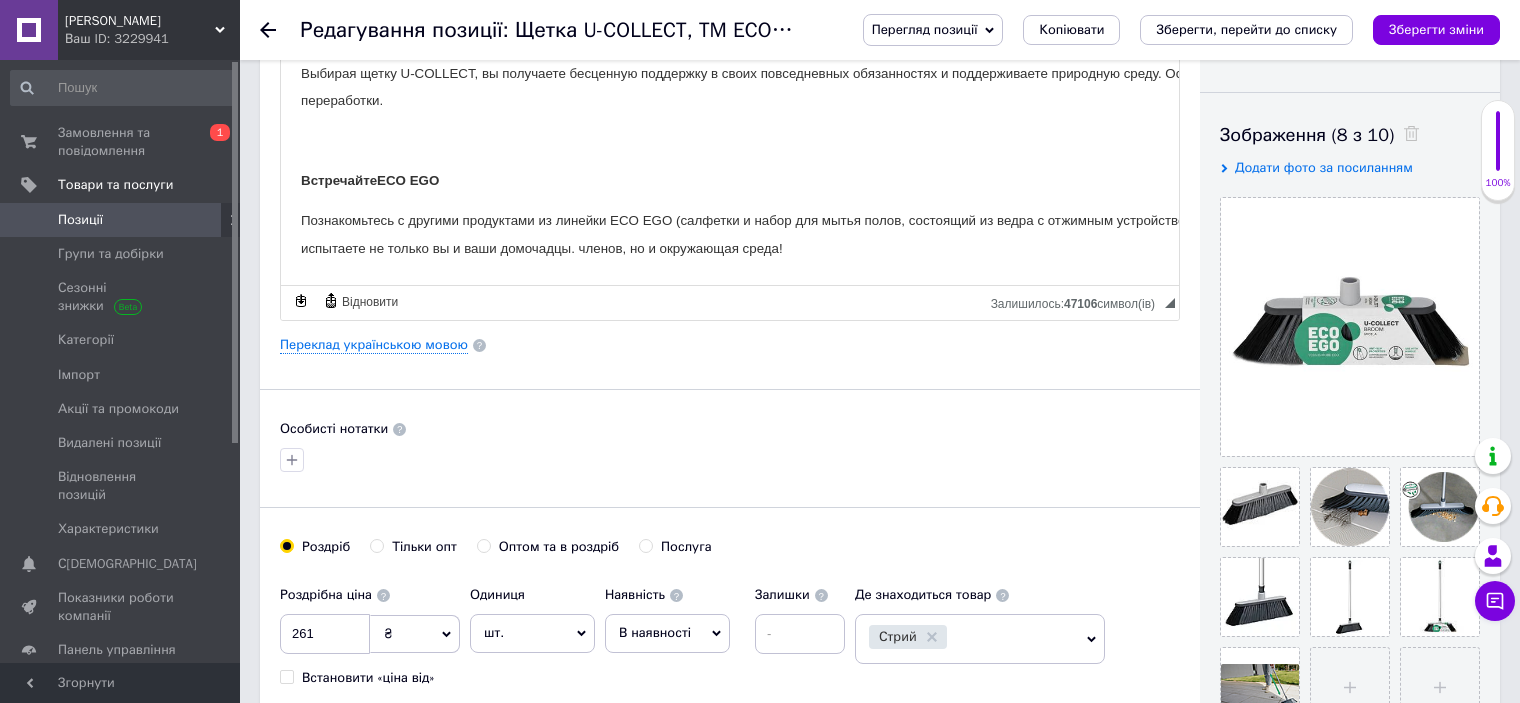 scroll, scrollTop: 0, scrollLeft: 0, axis: both 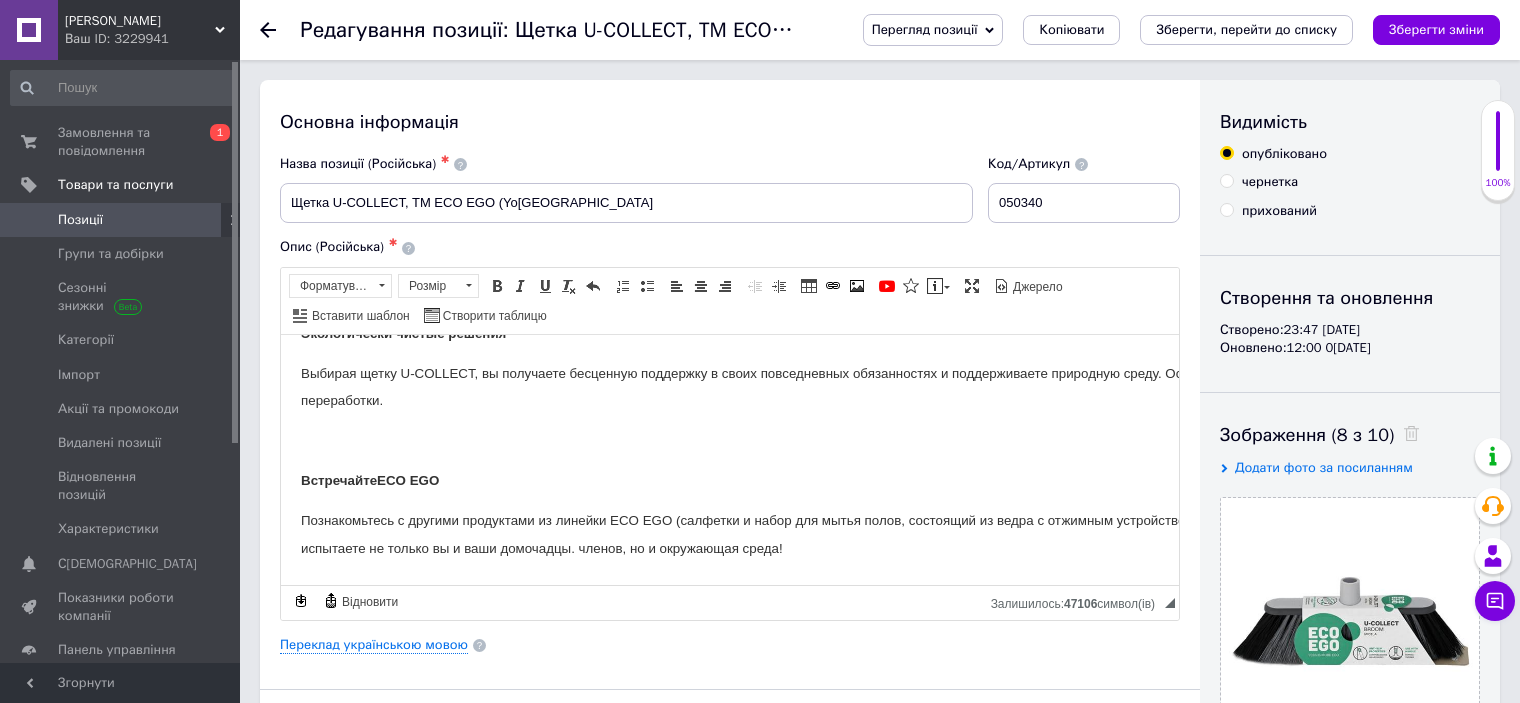 drag, startPoint x: 272, startPoint y: 27, endPoint x: 279, endPoint y: 39, distance: 13.892444 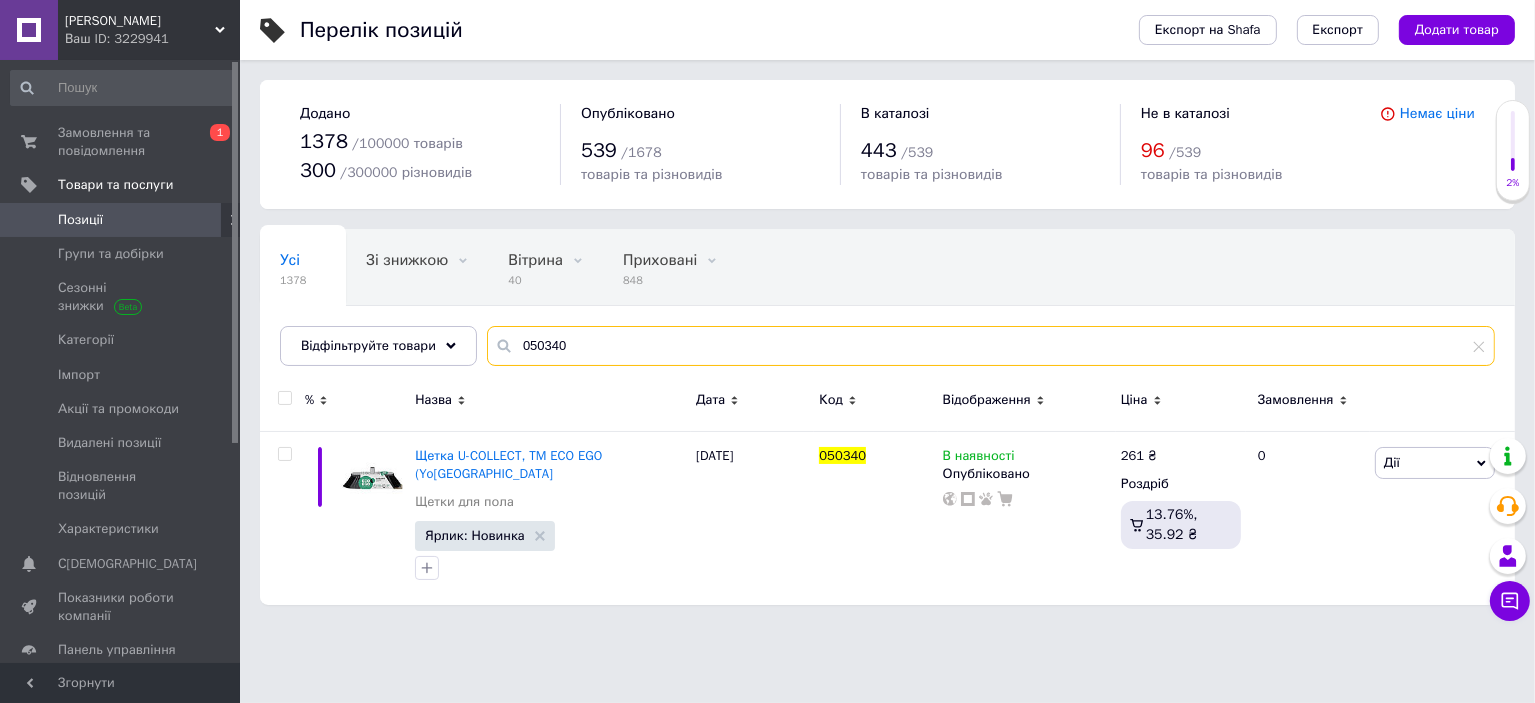 click on "050340" at bounding box center (991, 346) 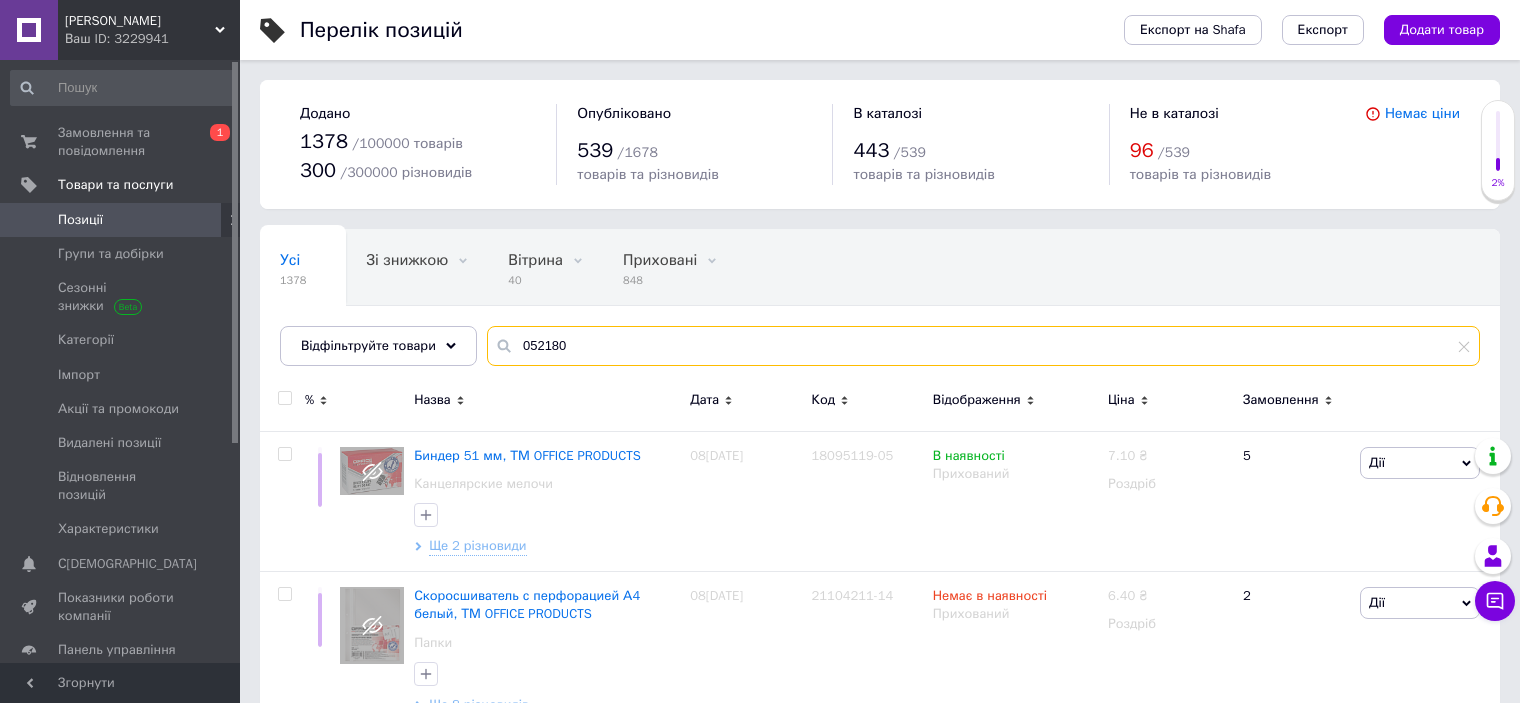 drag, startPoint x: 595, startPoint y: 351, endPoint x: 498, endPoint y: 348, distance: 97.04638 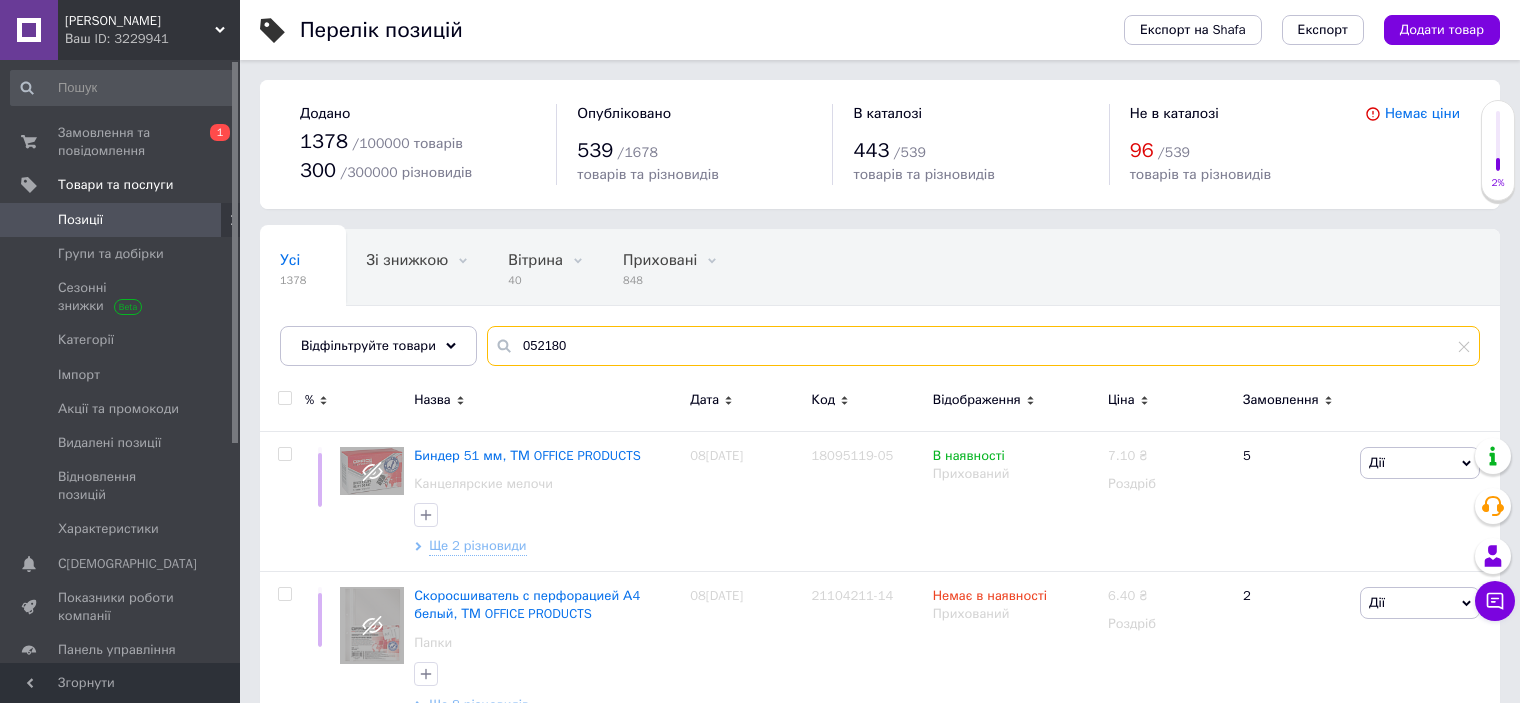 click on "052180" at bounding box center [983, 346] 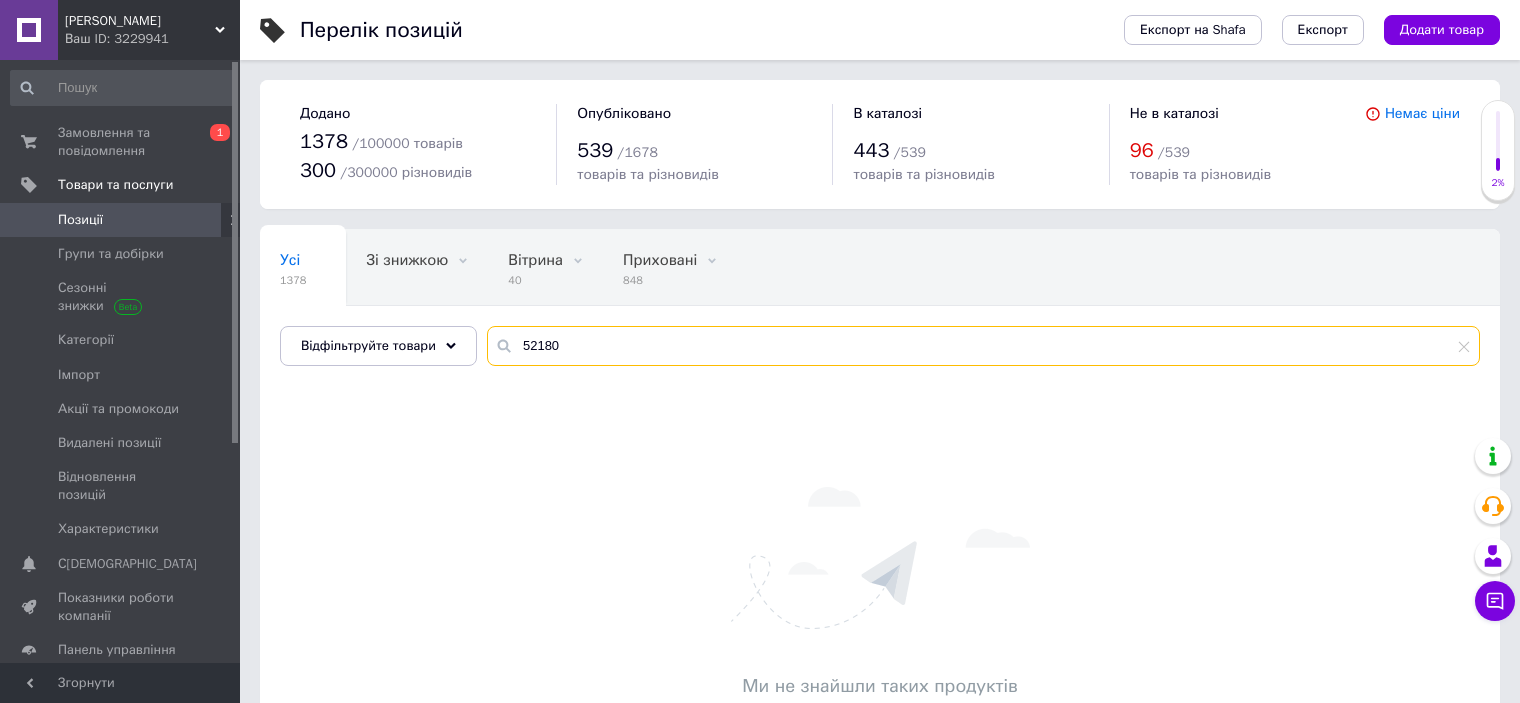 drag, startPoint x: 570, startPoint y: 341, endPoint x: 476, endPoint y: 339, distance: 94.02127 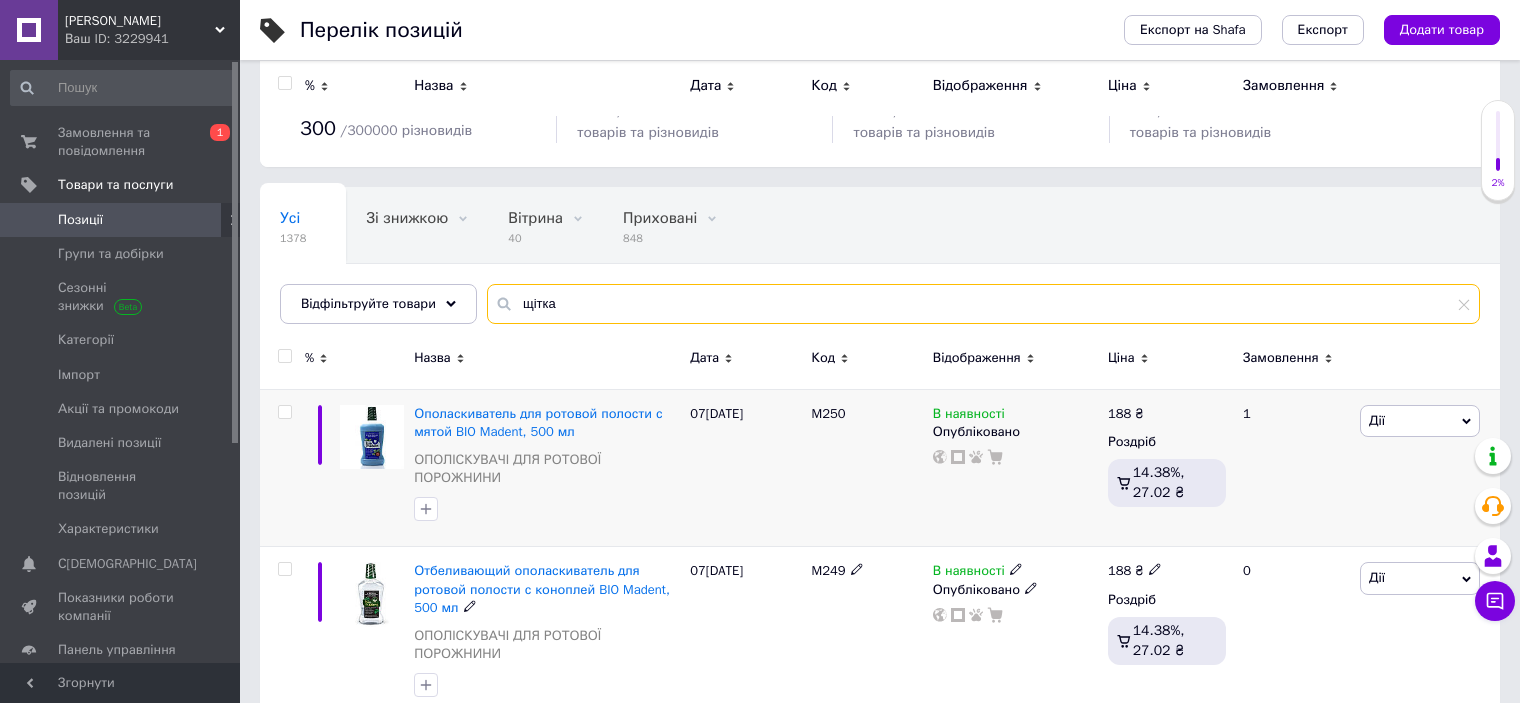 scroll, scrollTop: 0, scrollLeft: 0, axis: both 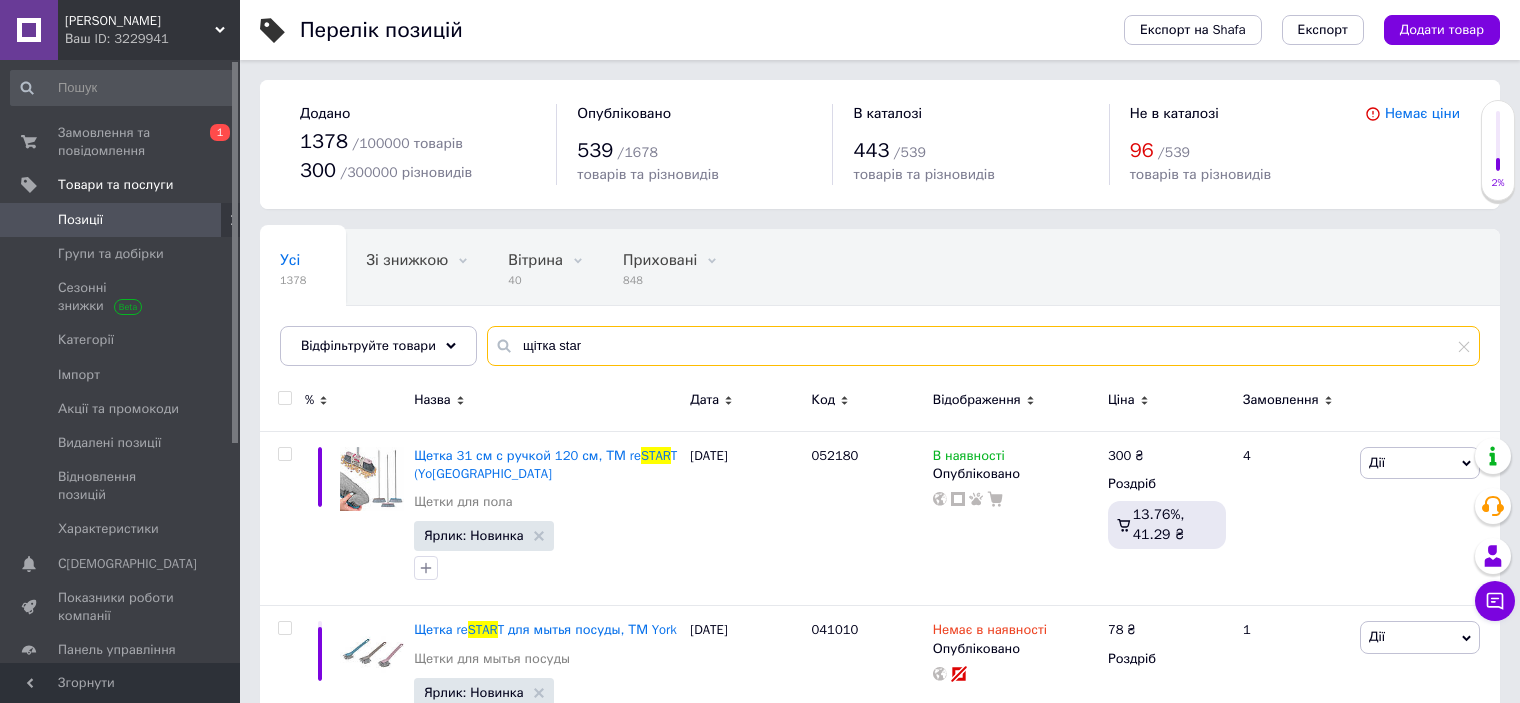 click on "щітка star" at bounding box center [983, 346] 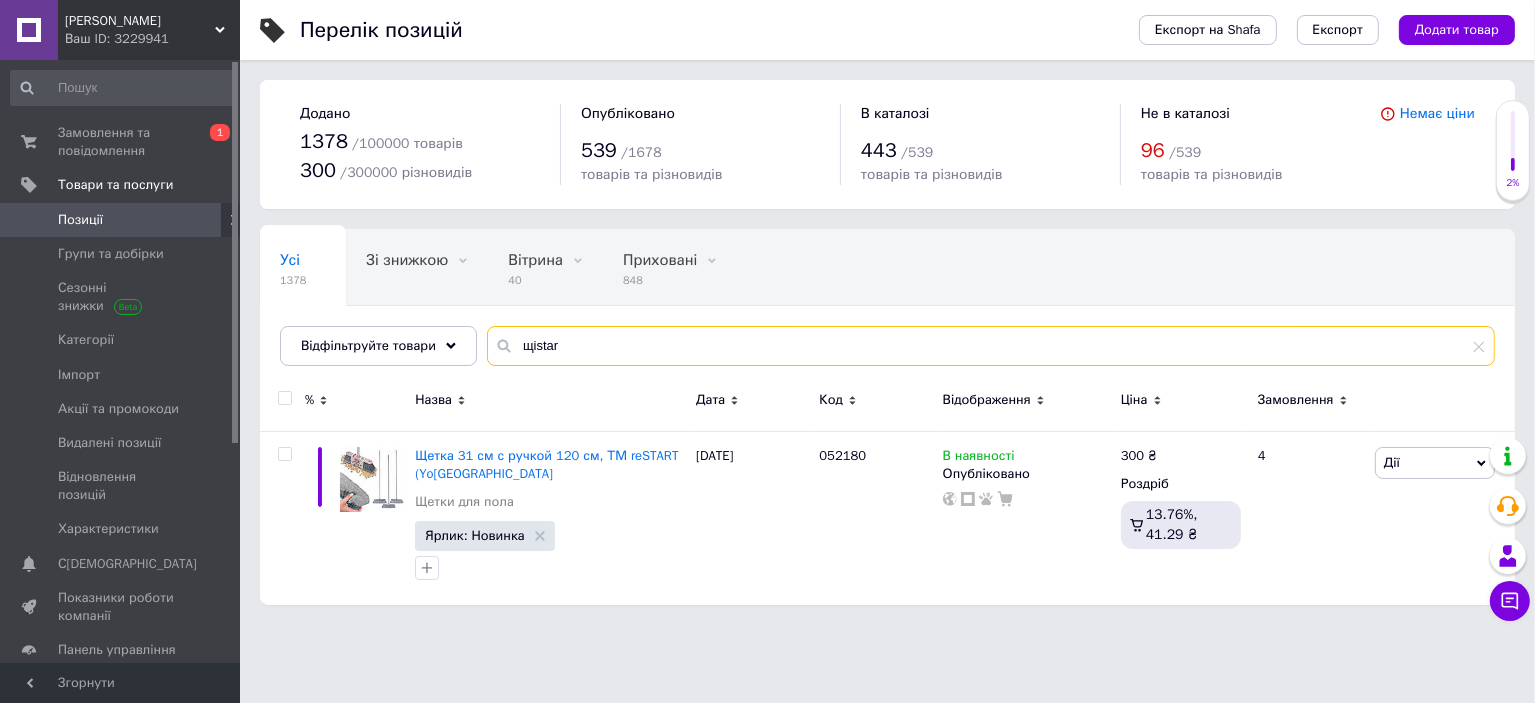 type on "щіstar" 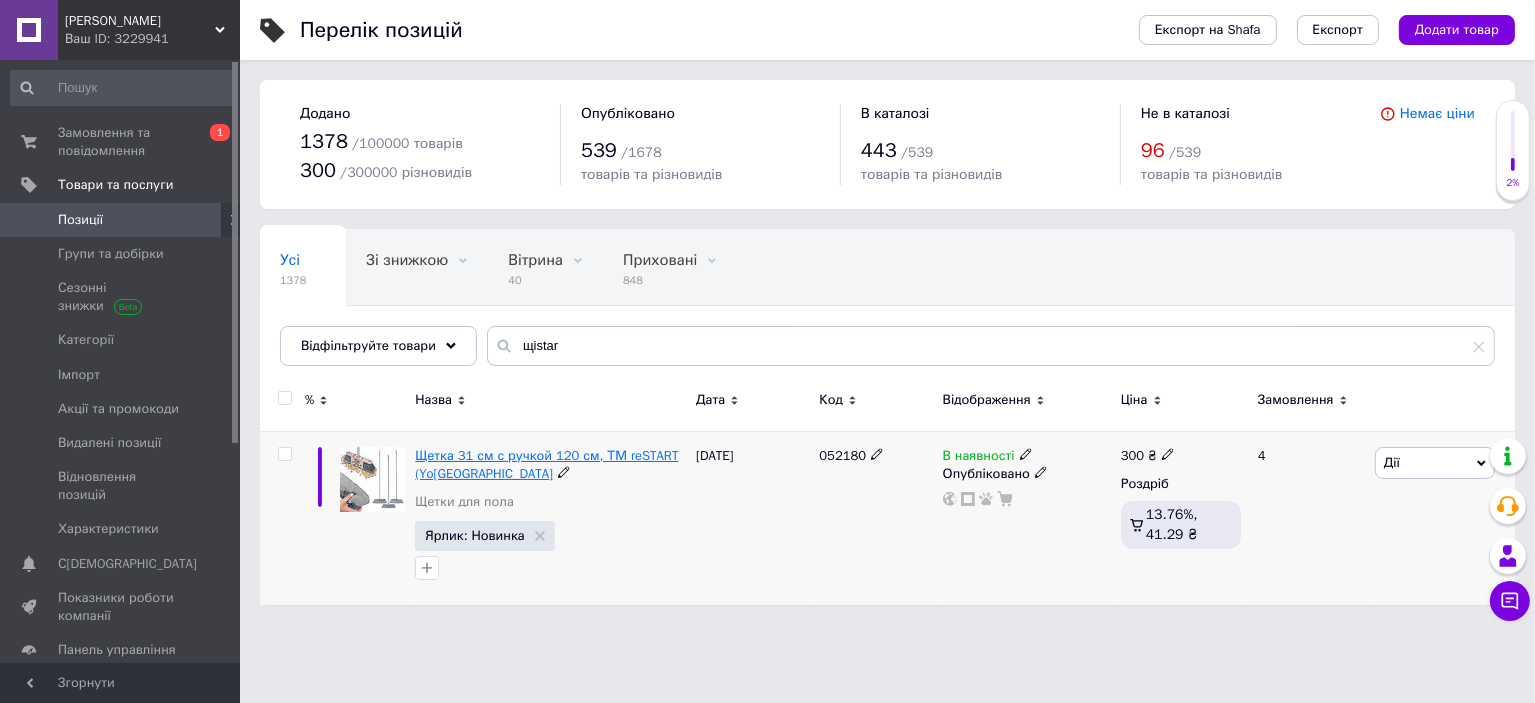 click on "Щетка 31 см с ручкой 120 см, ТМ reSTART (Yo[GEOGRAPHIC_DATA]" at bounding box center [546, 464] 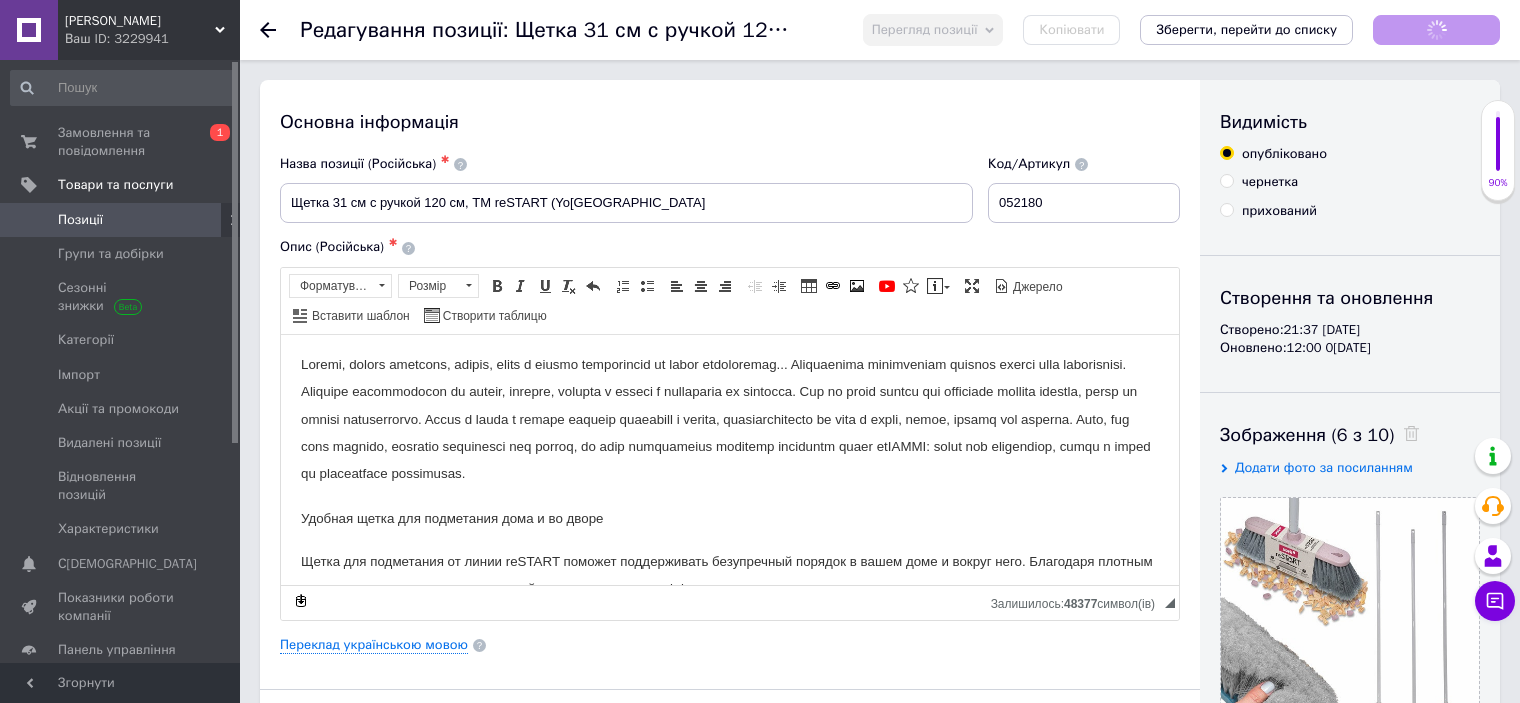 scroll, scrollTop: 0, scrollLeft: 0, axis: both 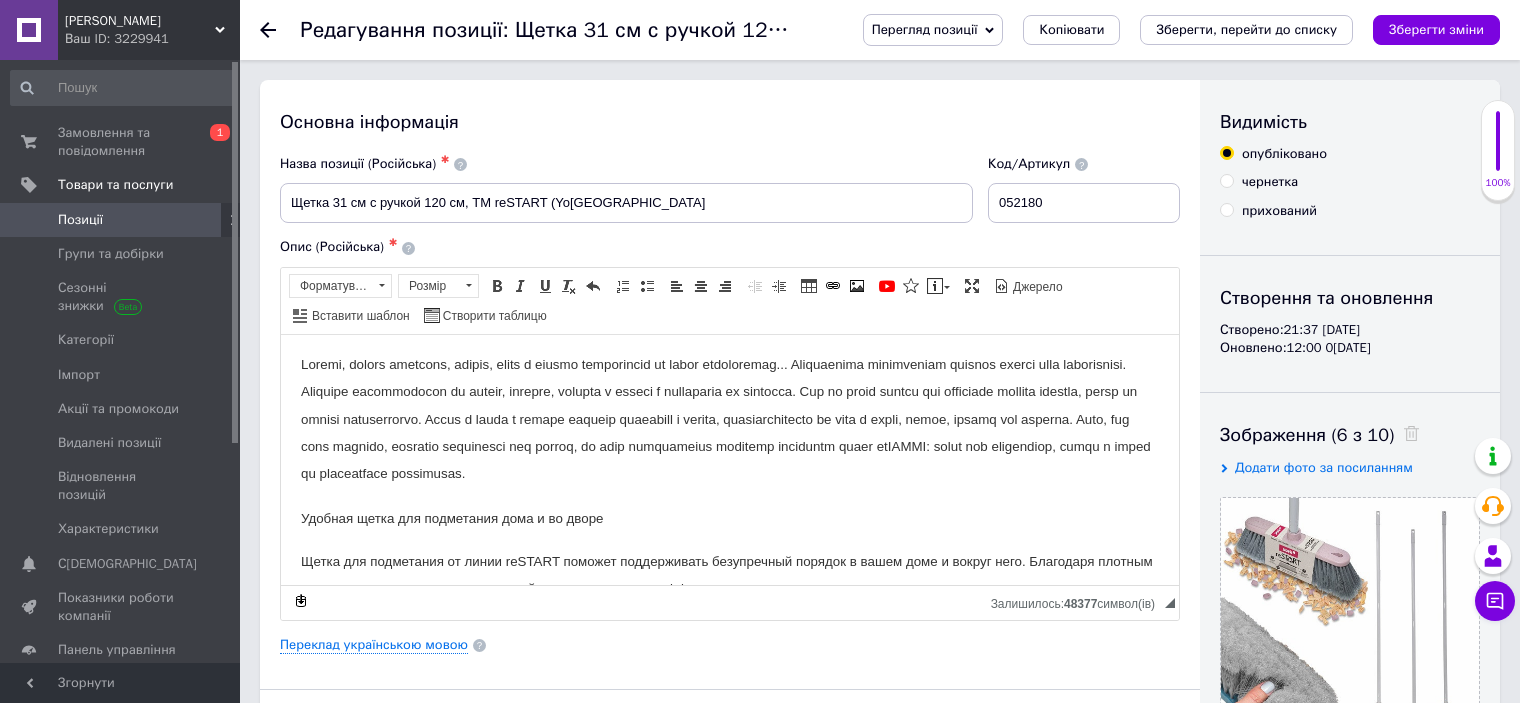 click 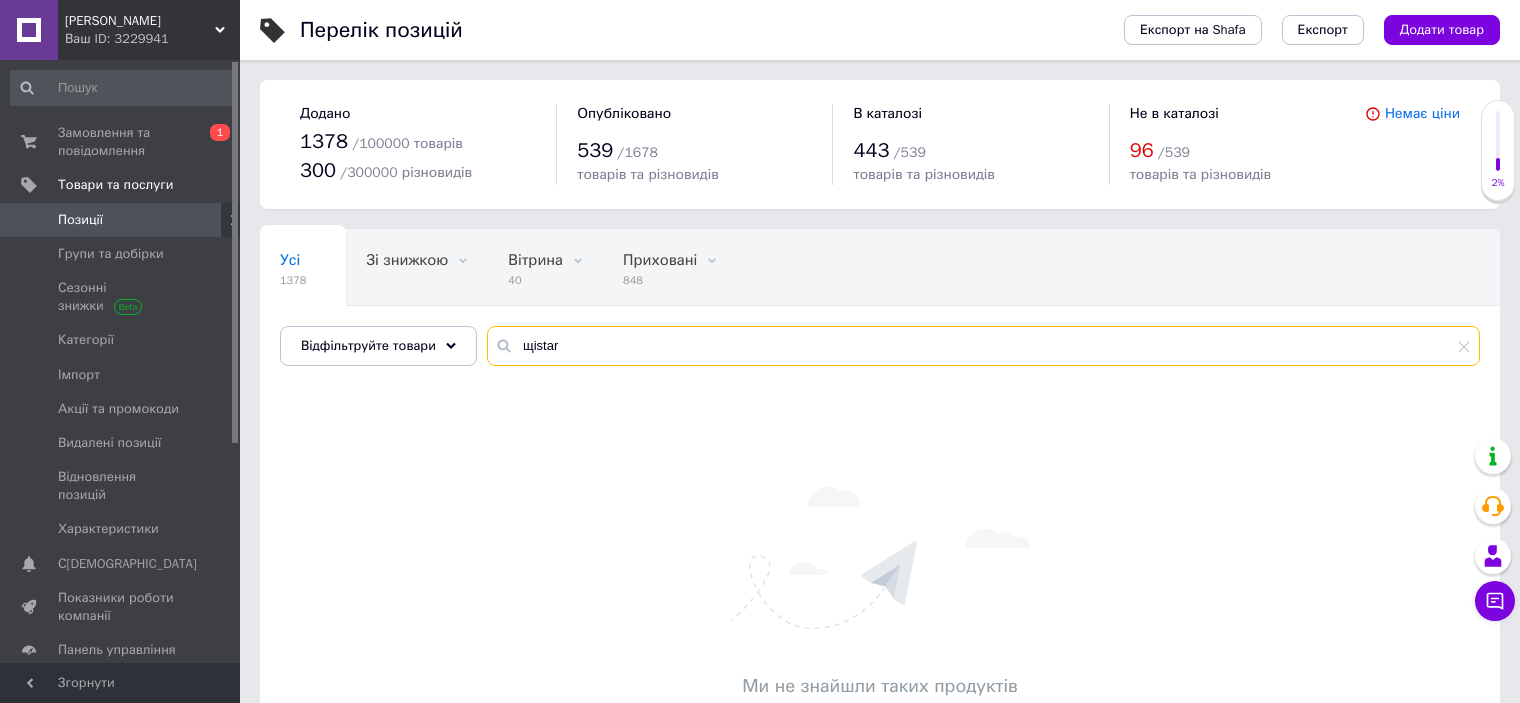 drag, startPoint x: 600, startPoint y: 351, endPoint x: 564, endPoint y: 330, distance: 41.677334 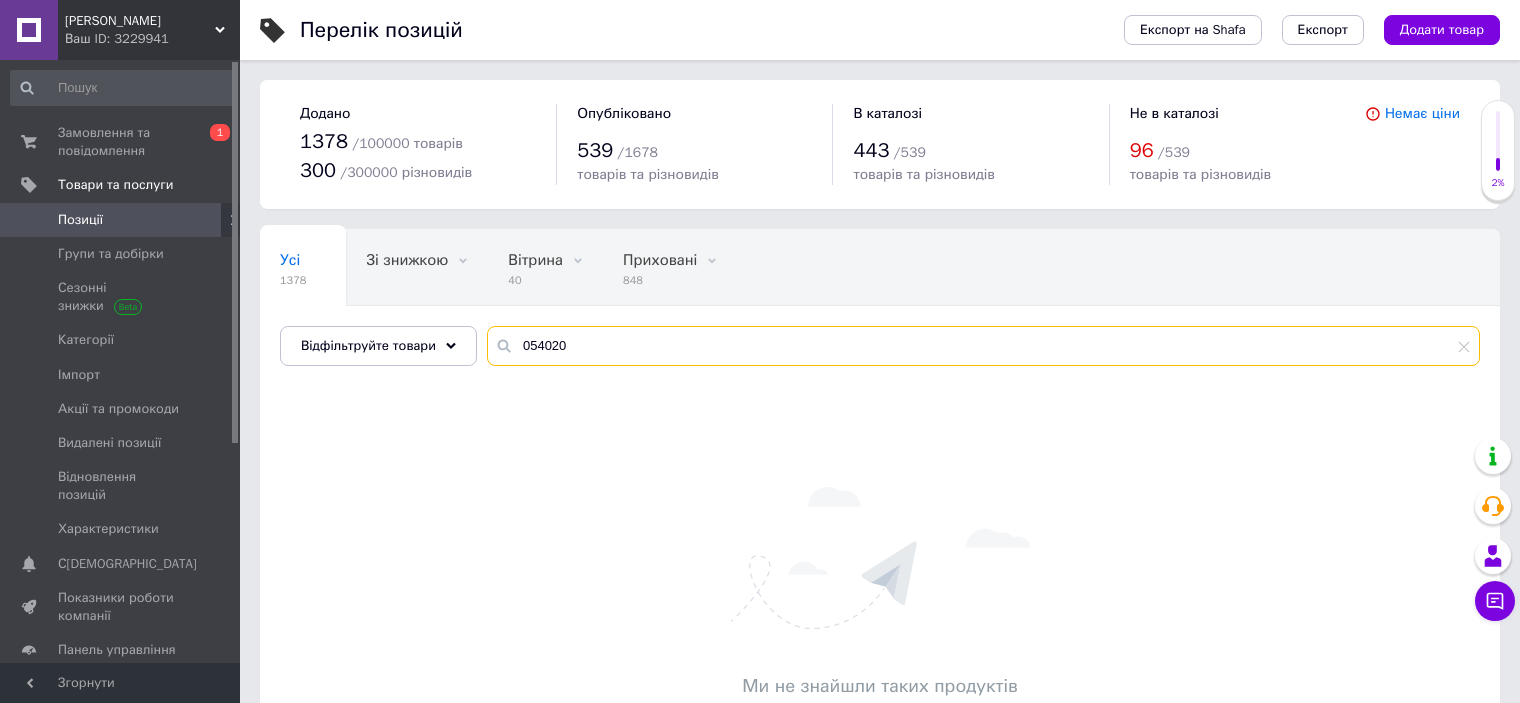 type on "054020" 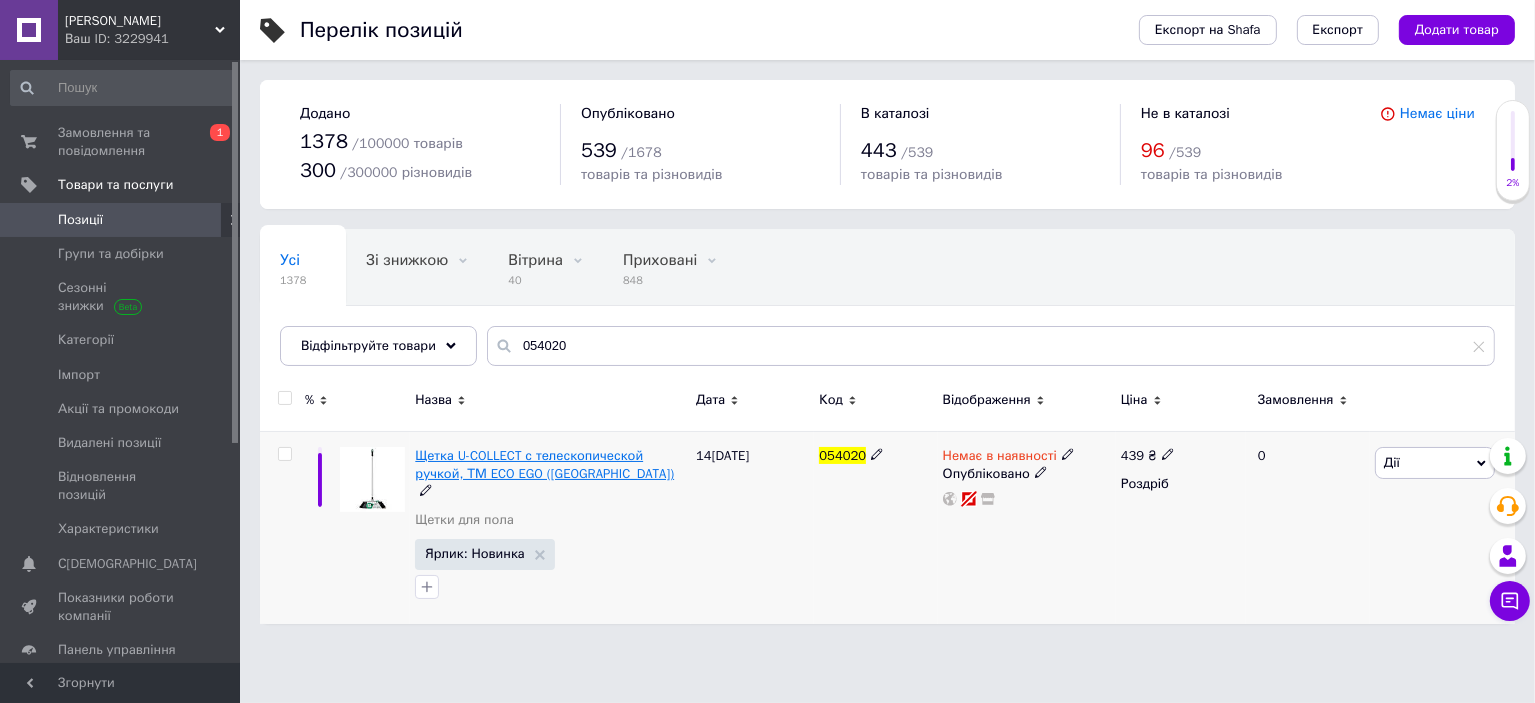 click on "Щетка U-COLLECT с телескопической ручкой, ТМ ECO EGO ([GEOGRAPHIC_DATA])" at bounding box center [544, 464] 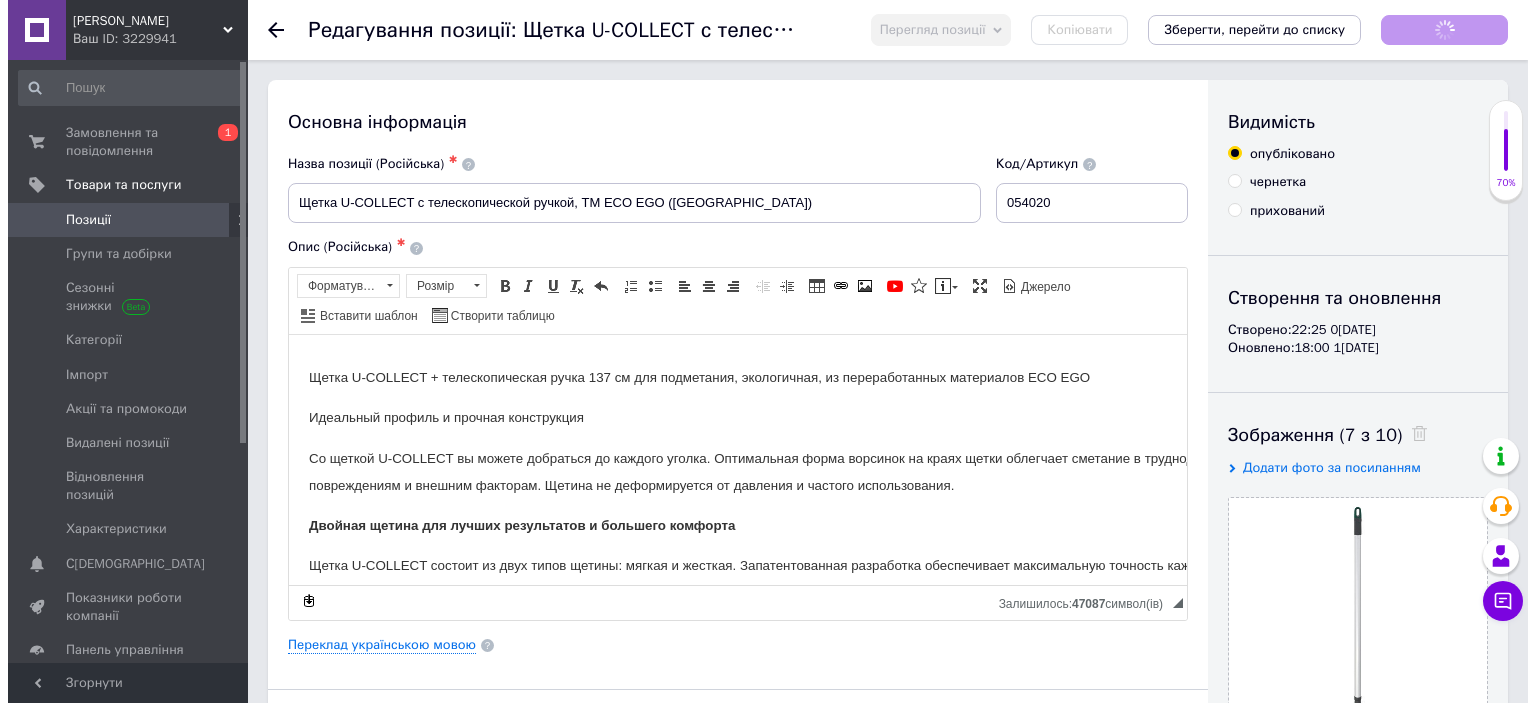scroll, scrollTop: 0, scrollLeft: 0, axis: both 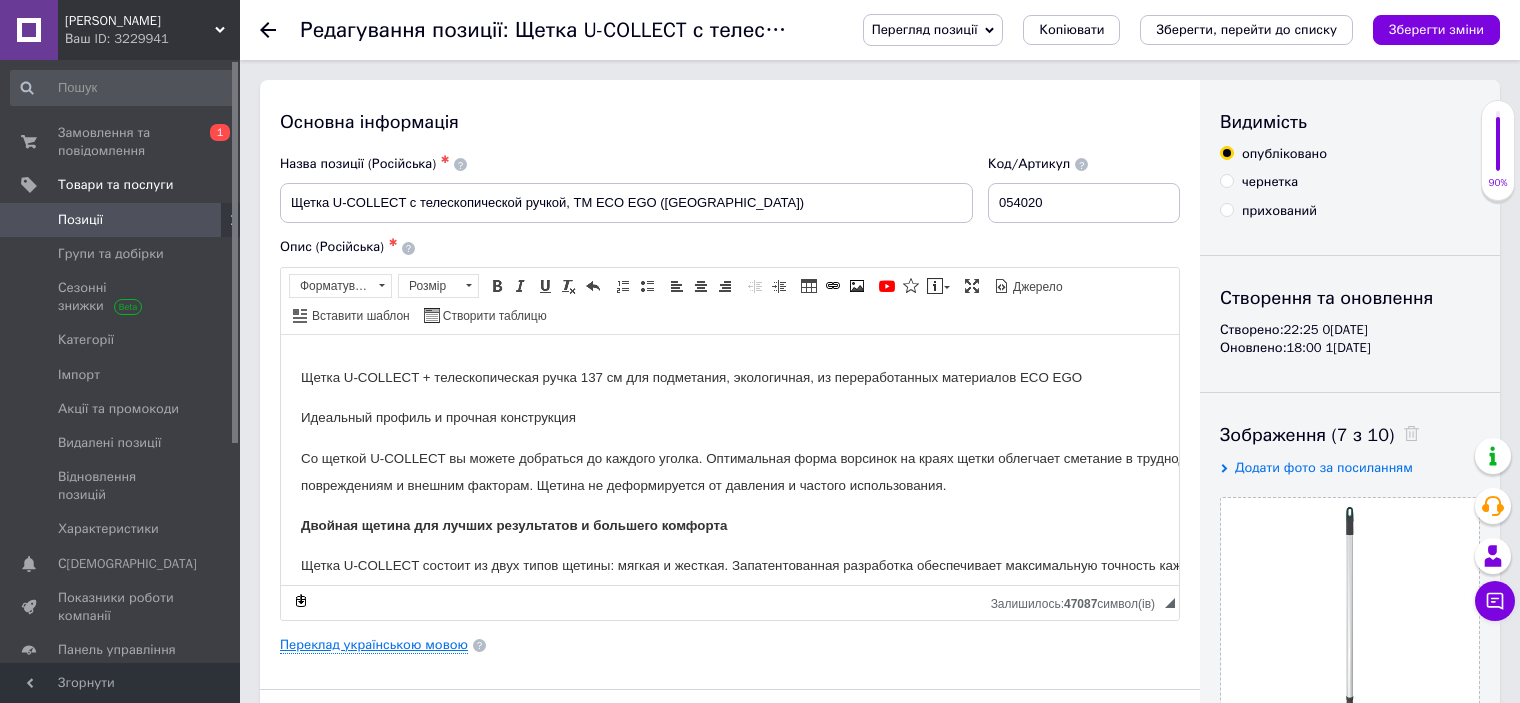 click on "Переклад українською мовою" at bounding box center [374, 645] 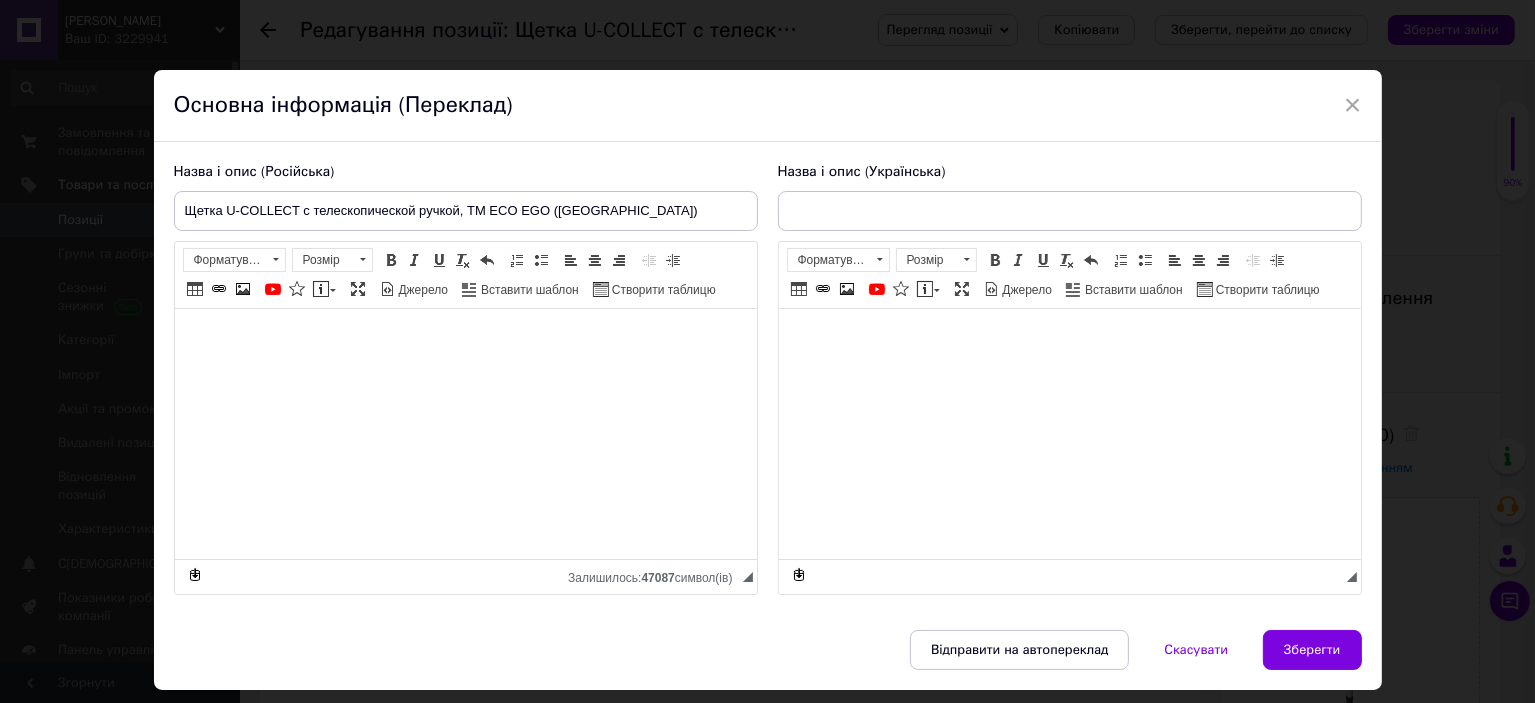 checkbox on "true" 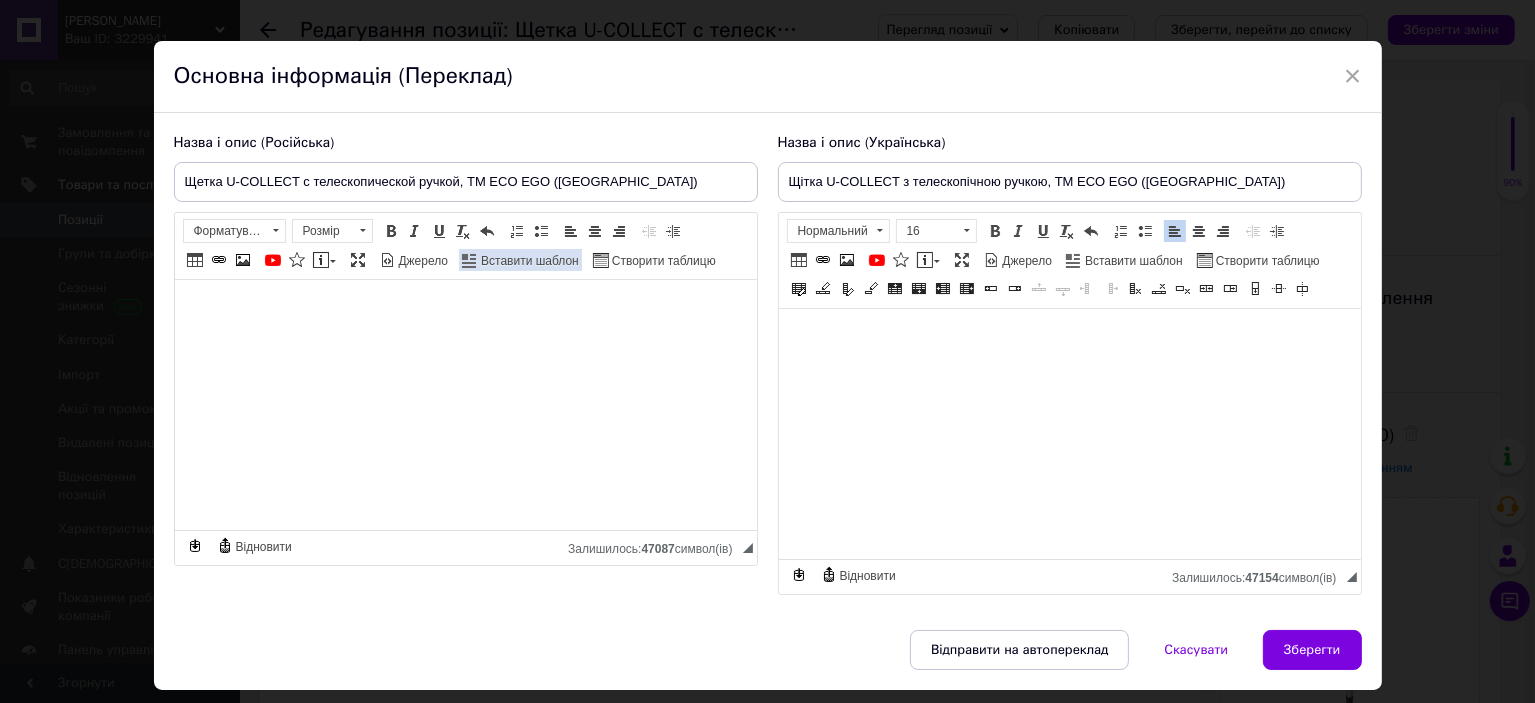 scroll, scrollTop: 0, scrollLeft: 0, axis: both 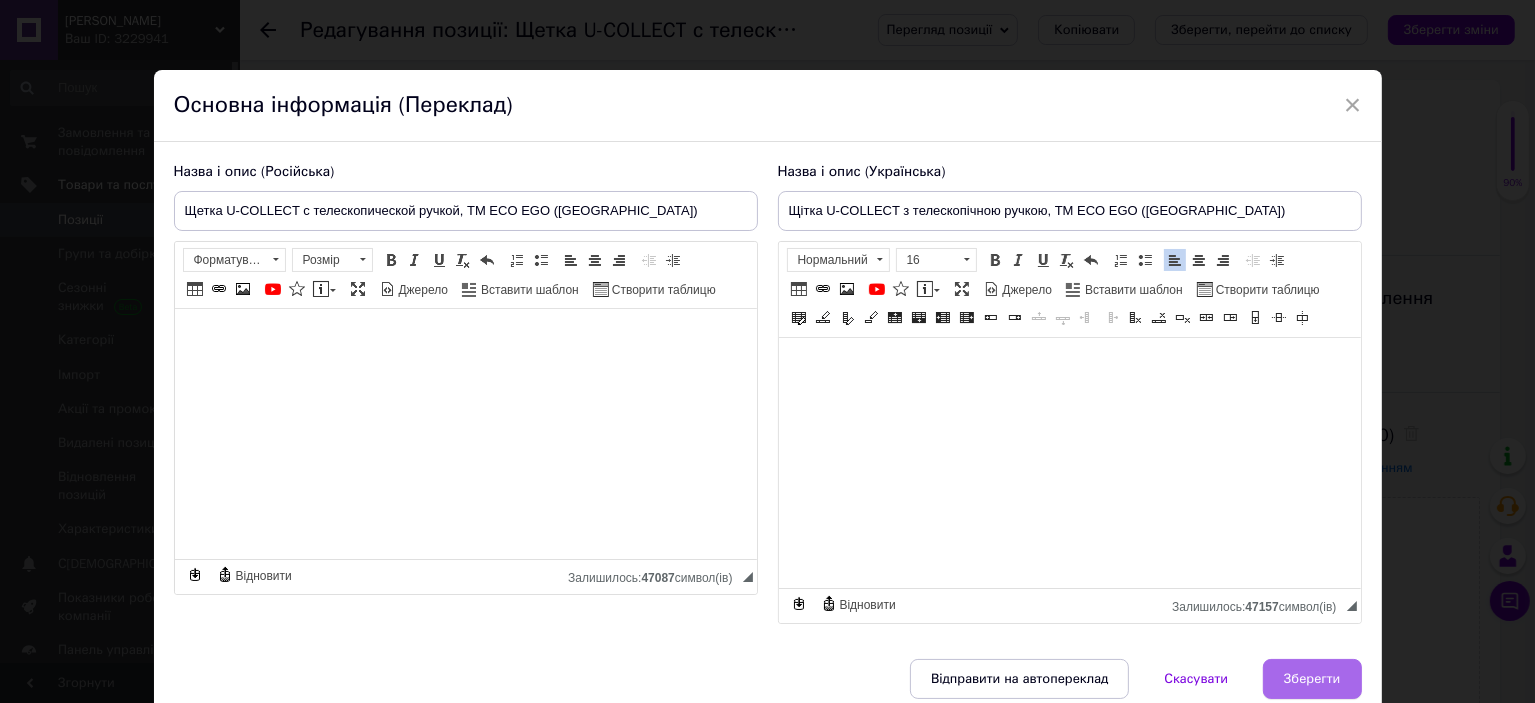 click on "Зберегти" at bounding box center [1312, 679] 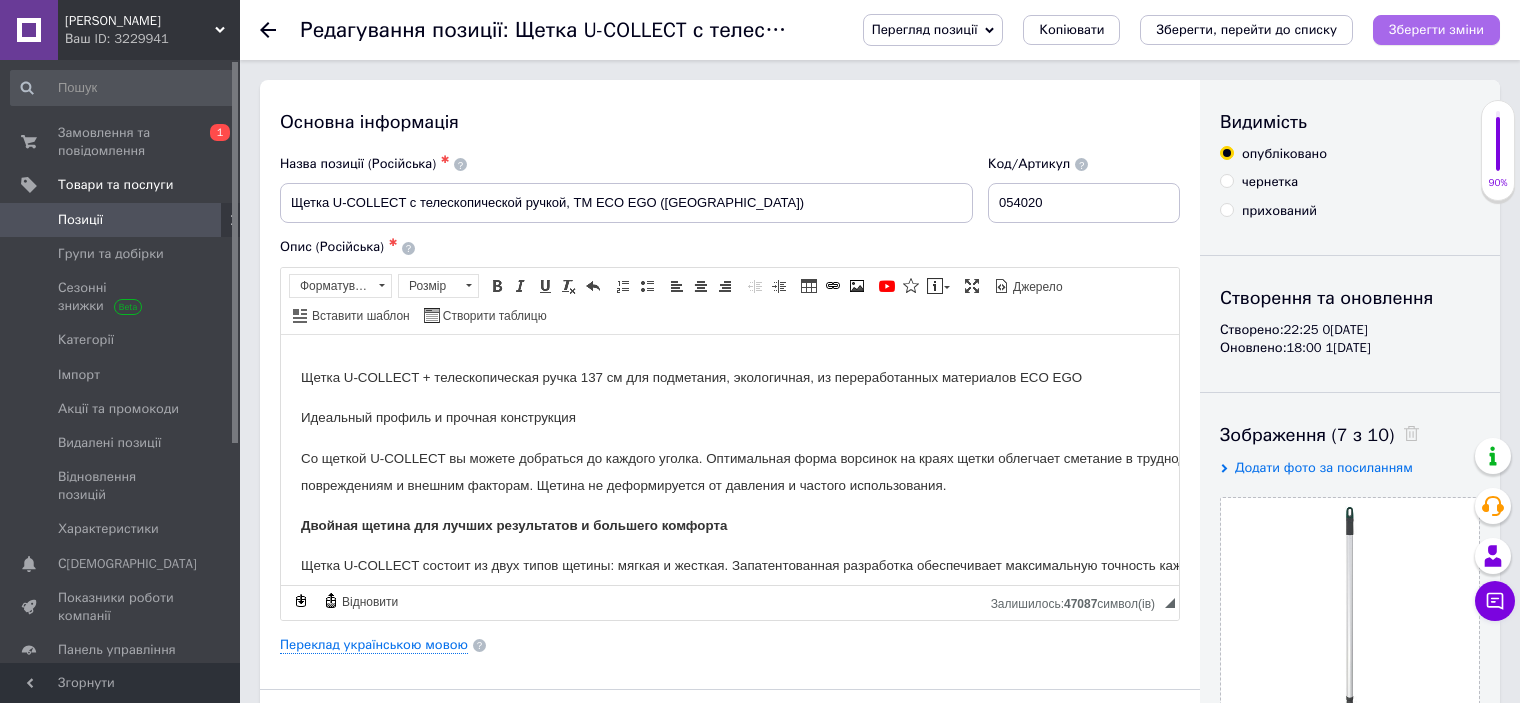 click on "Зберегти зміни" at bounding box center [1436, 29] 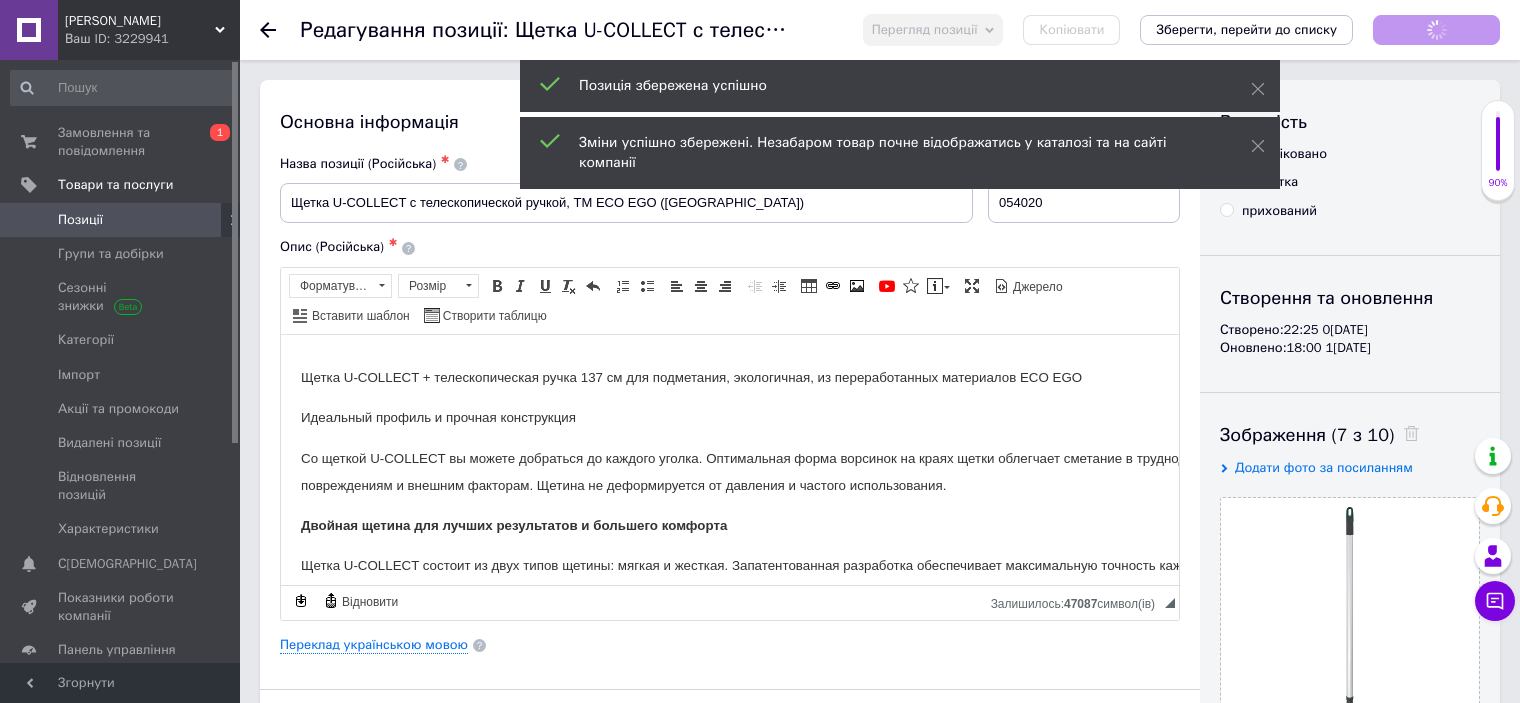 checkbox on "true" 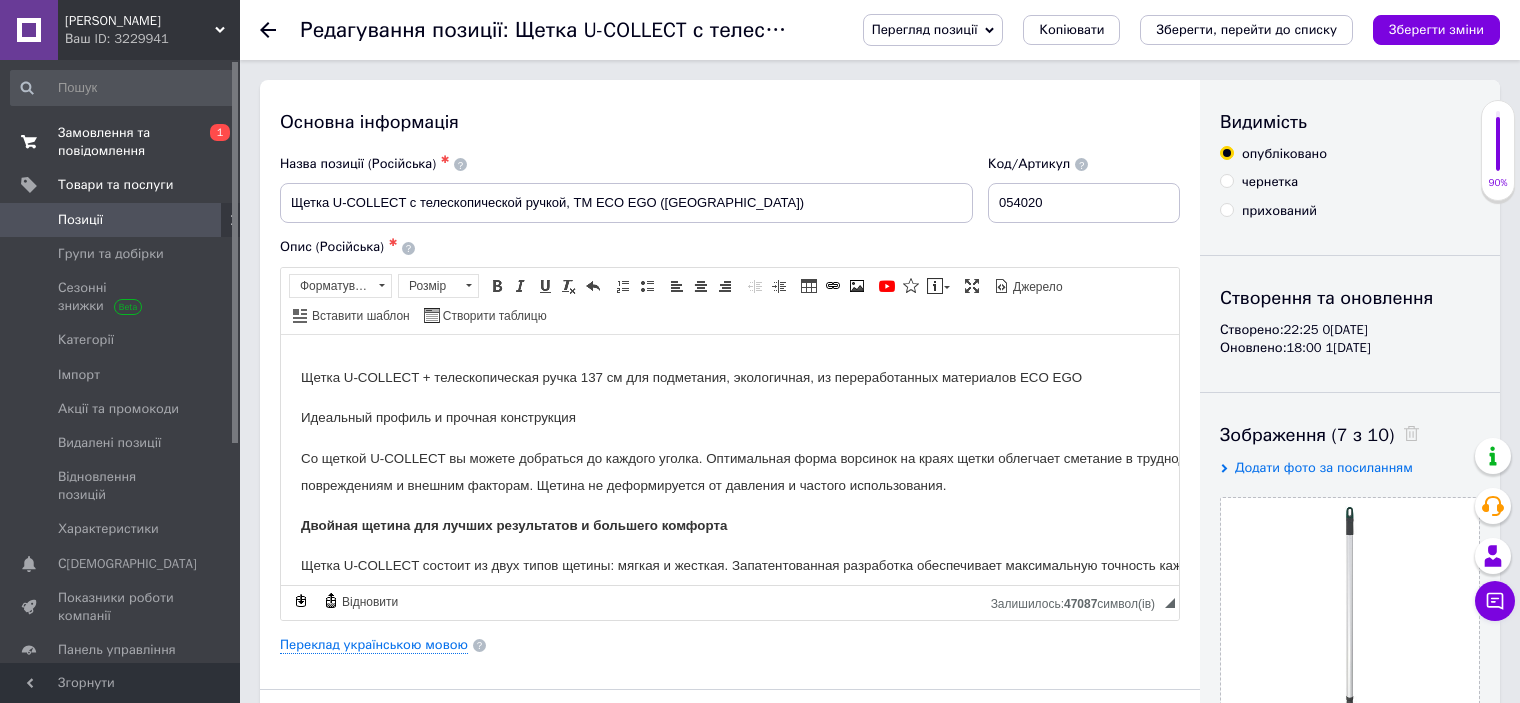 click on "Замовлення та повідомлення" at bounding box center [121, 142] 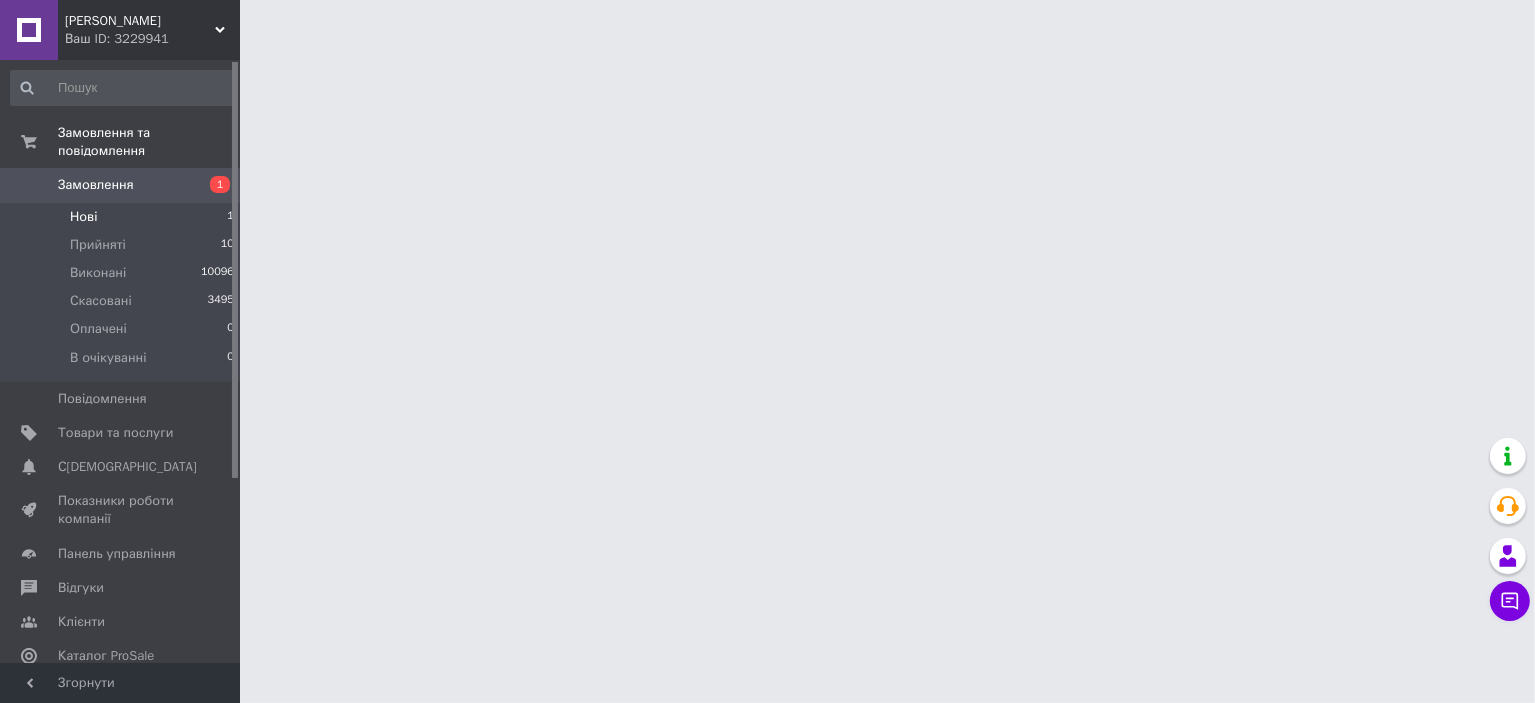 click on "Нові 1" at bounding box center [123, 217] 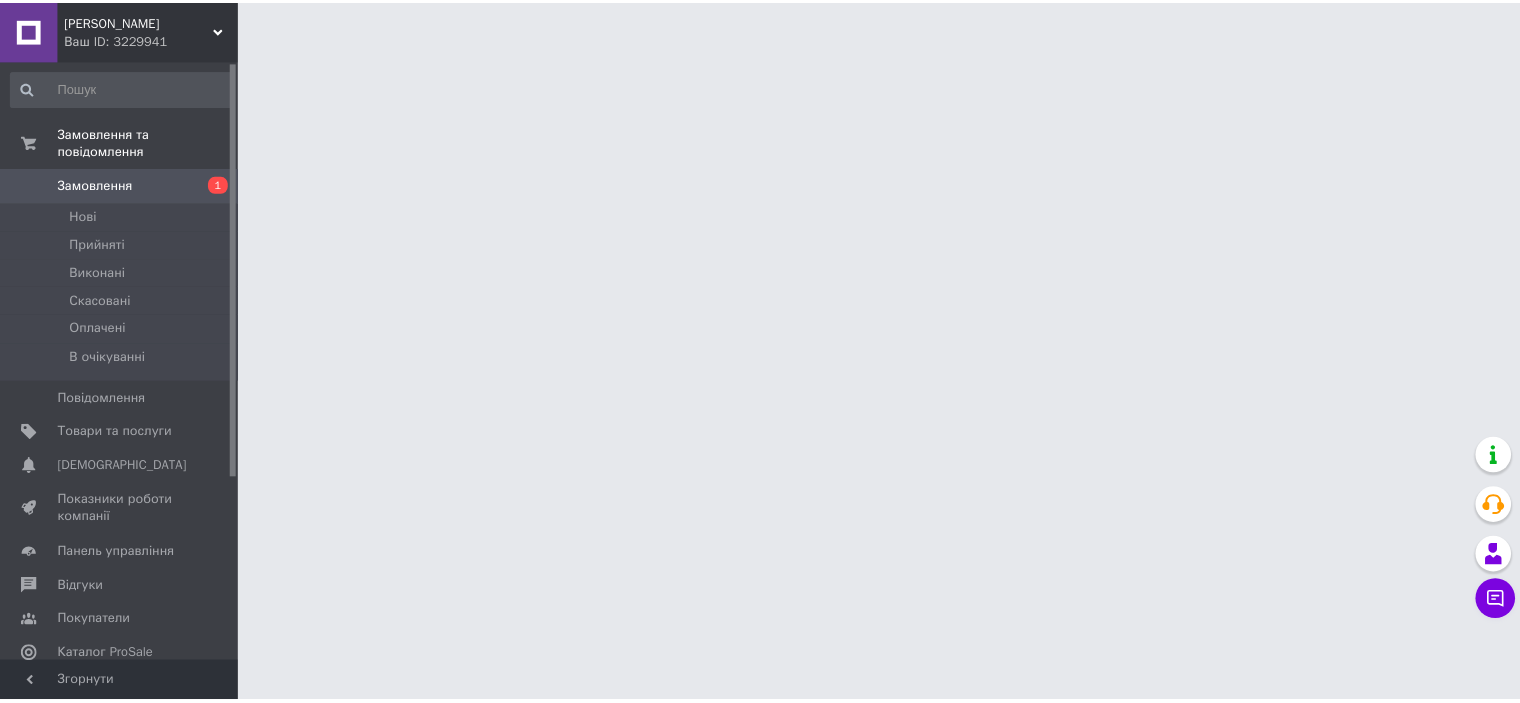 scroll, scrollTop: 0, scrollLeft: 0, axis: both 